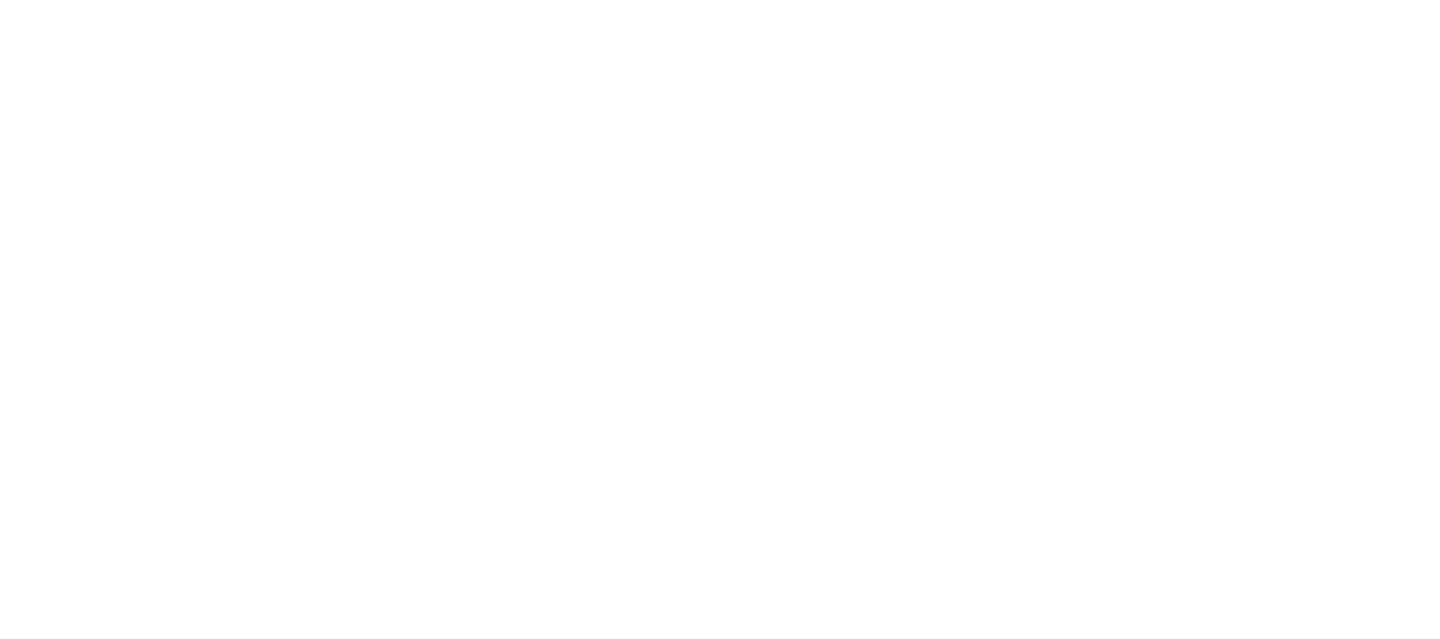 scroll, scrollTop: 0, scrollLeft: 0, axis: both 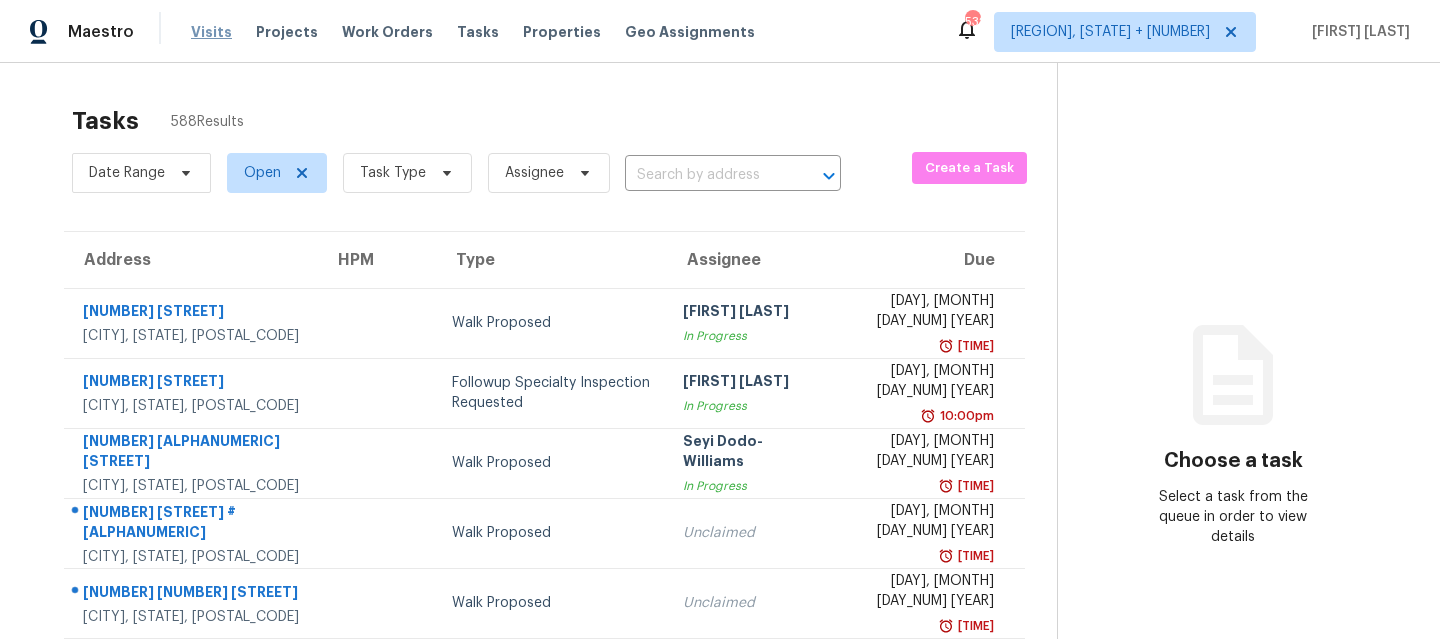 click on "Visits" at bounding box center (211, 32) 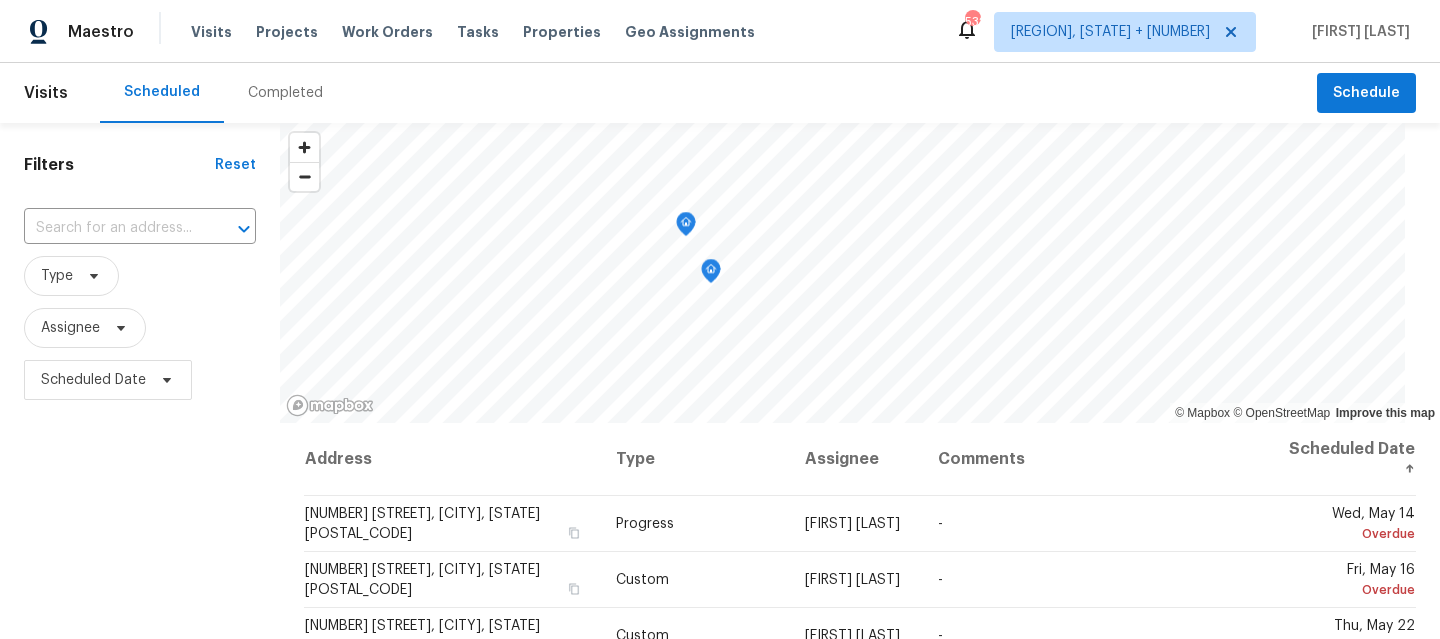 click on "Completed" at bounding box center [285, 93] 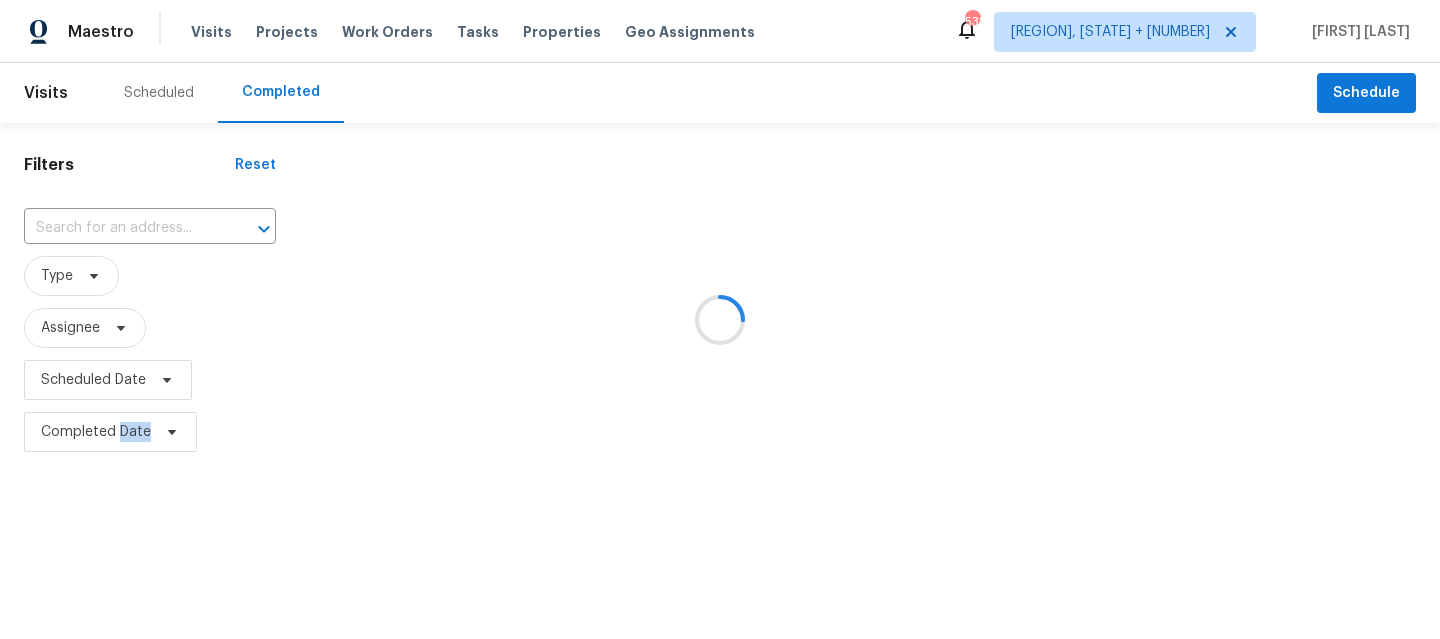 click at bounding box center (720, 319) 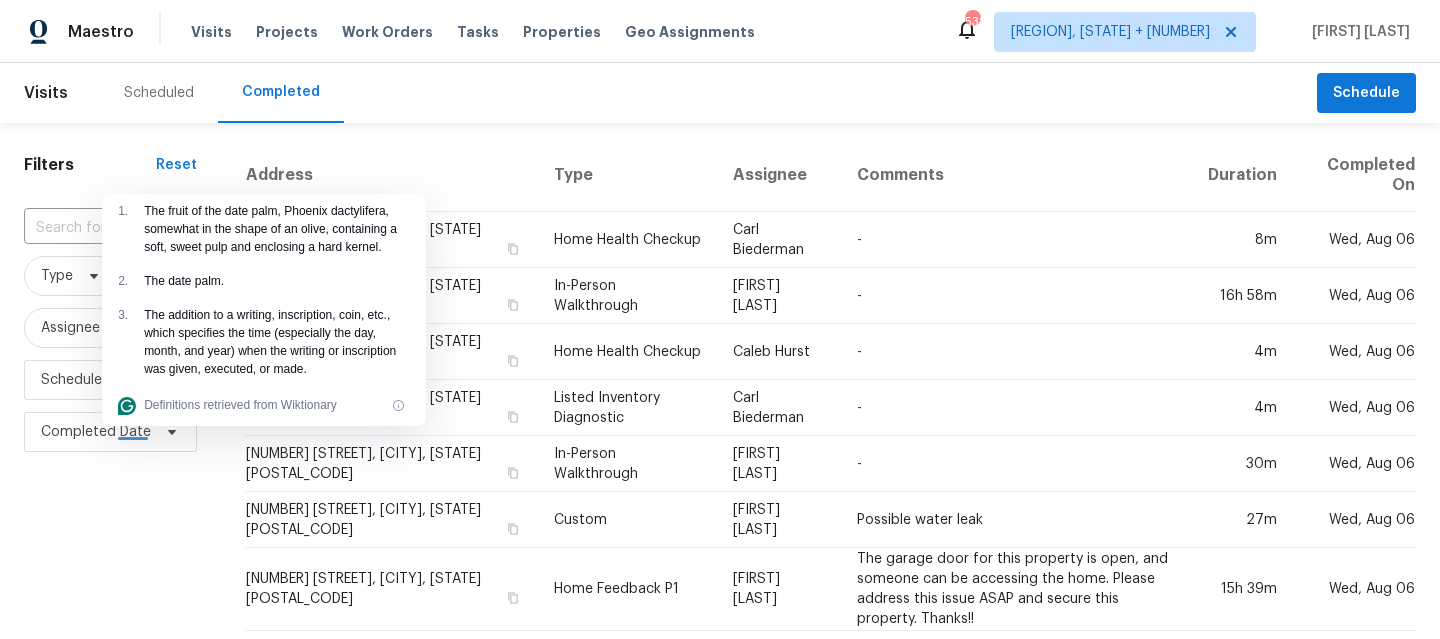 click on "1 ." 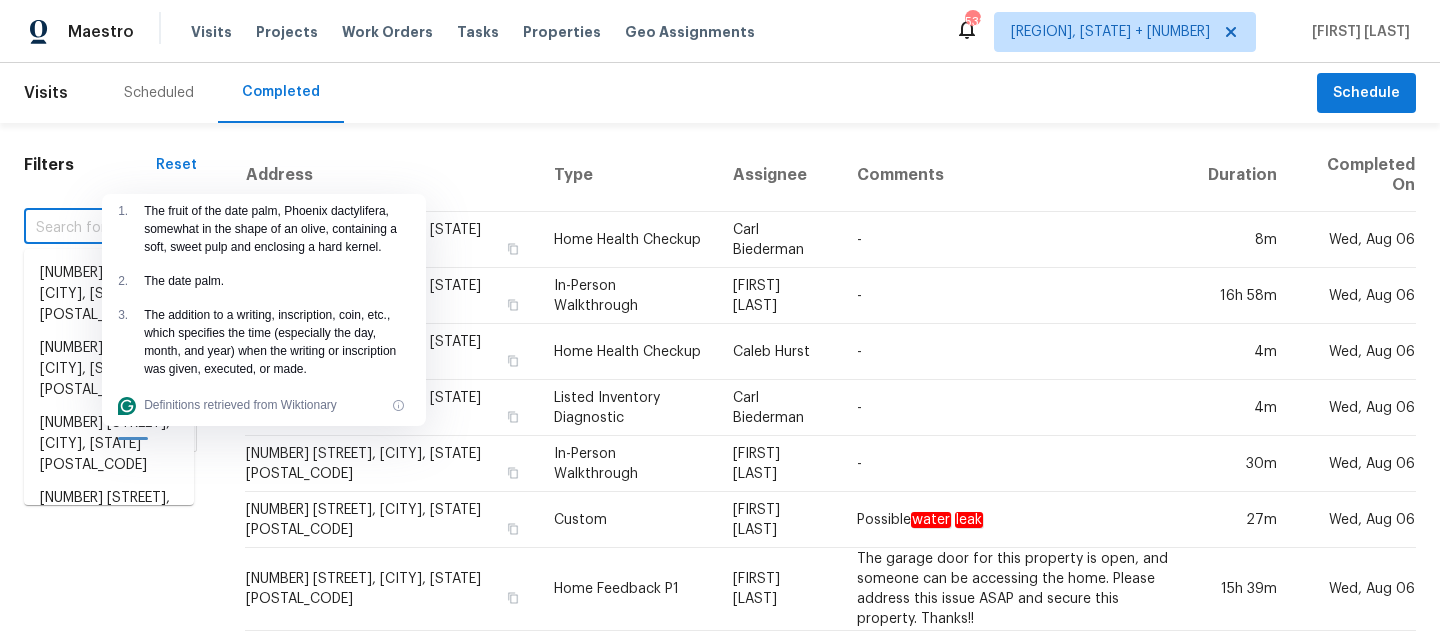 click at bounding box center (82, 228) 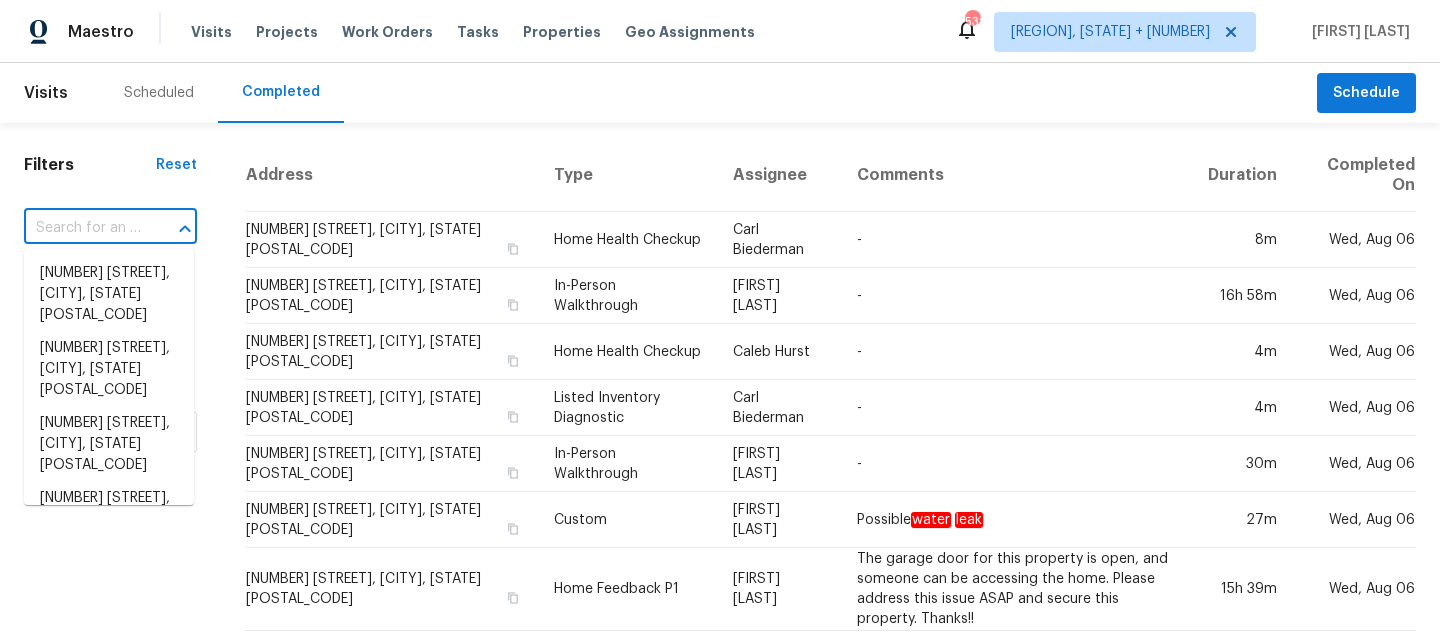 paste on "[NUMBER] [STREET], [CITY], [STATE] [POSTAL_CODE]" 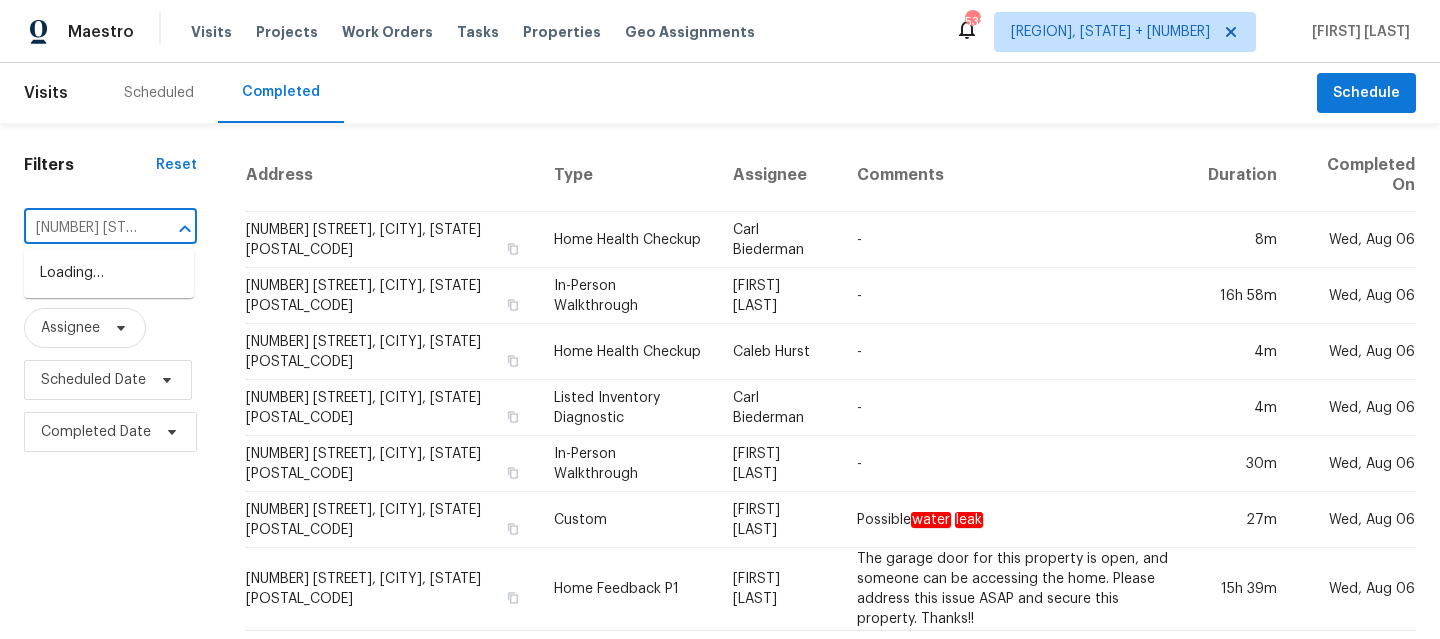 scroll, scrollTop: 0, scrollLeft: 138, axis: horizontal 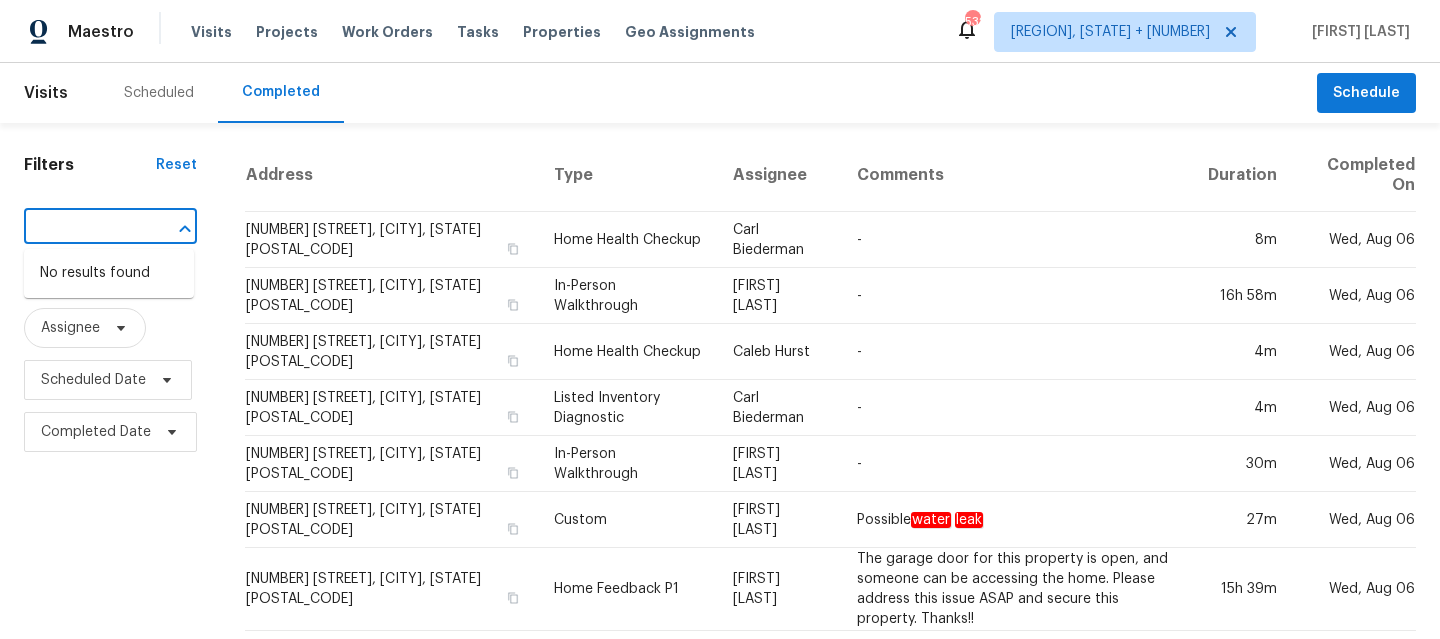 type on "[NUMBER] [STREET], [CITY], [STATE] [POSTAL_CODE]" 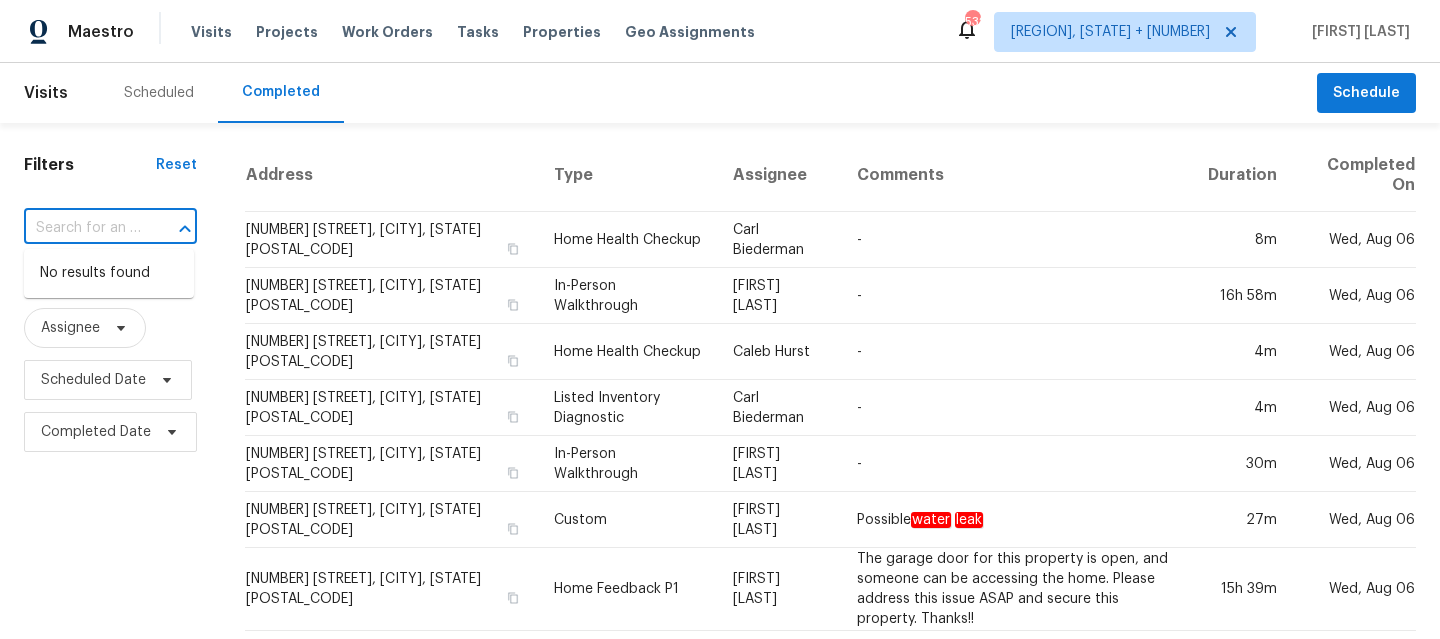 click on "Maestro Visits Projects Work Orders Tasks Properties Geo Assignments 532 Southwest, FL + 22 Nivetha U" at bounding box center (720, 31) 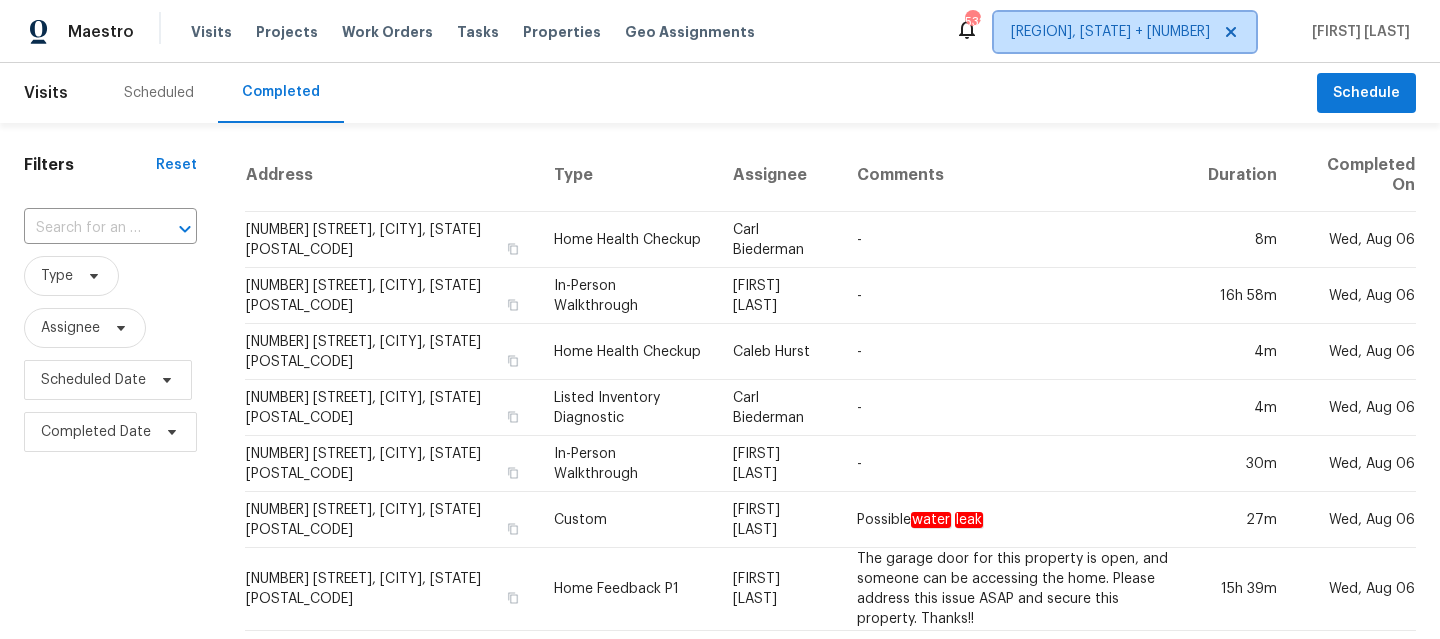 click on "[REGION], [STATE] + [NUMBER]" at bounding box center (1110, 32) 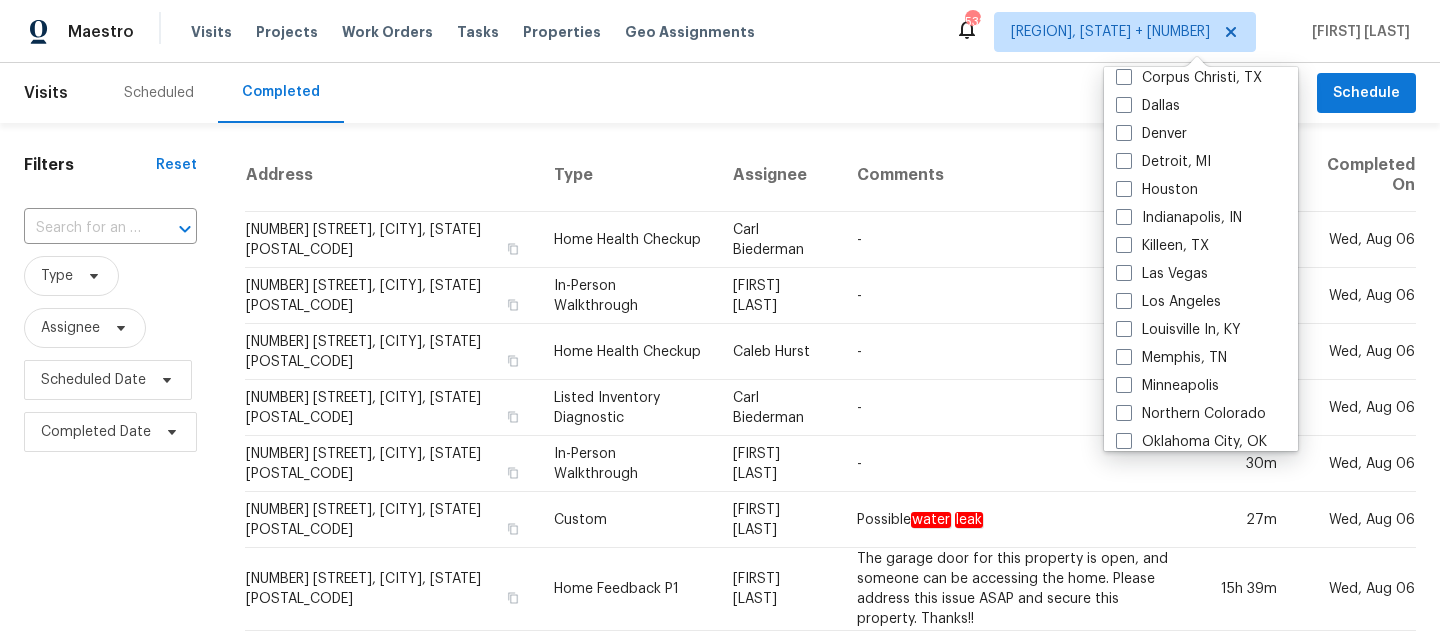 scroll, scrollTop: 929, scrollLeft: 0, axis: vertical 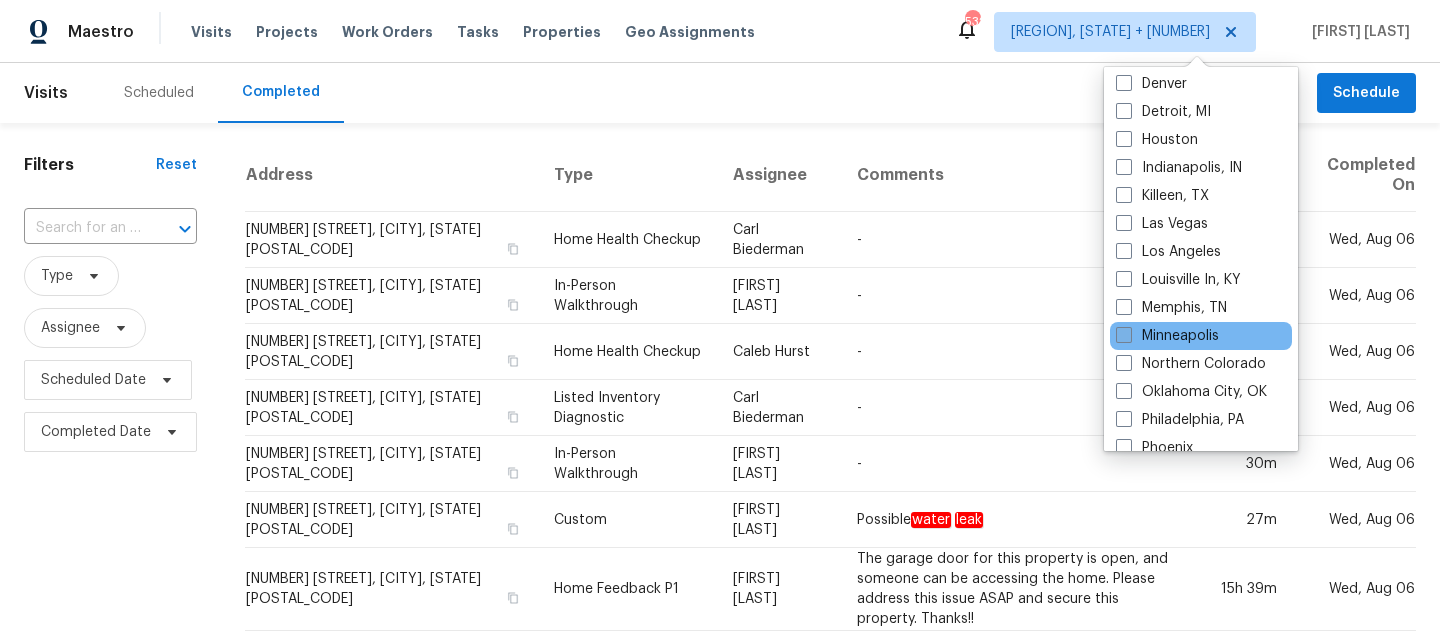 click on "Minneapolis" at bounding box center (1167, 336) 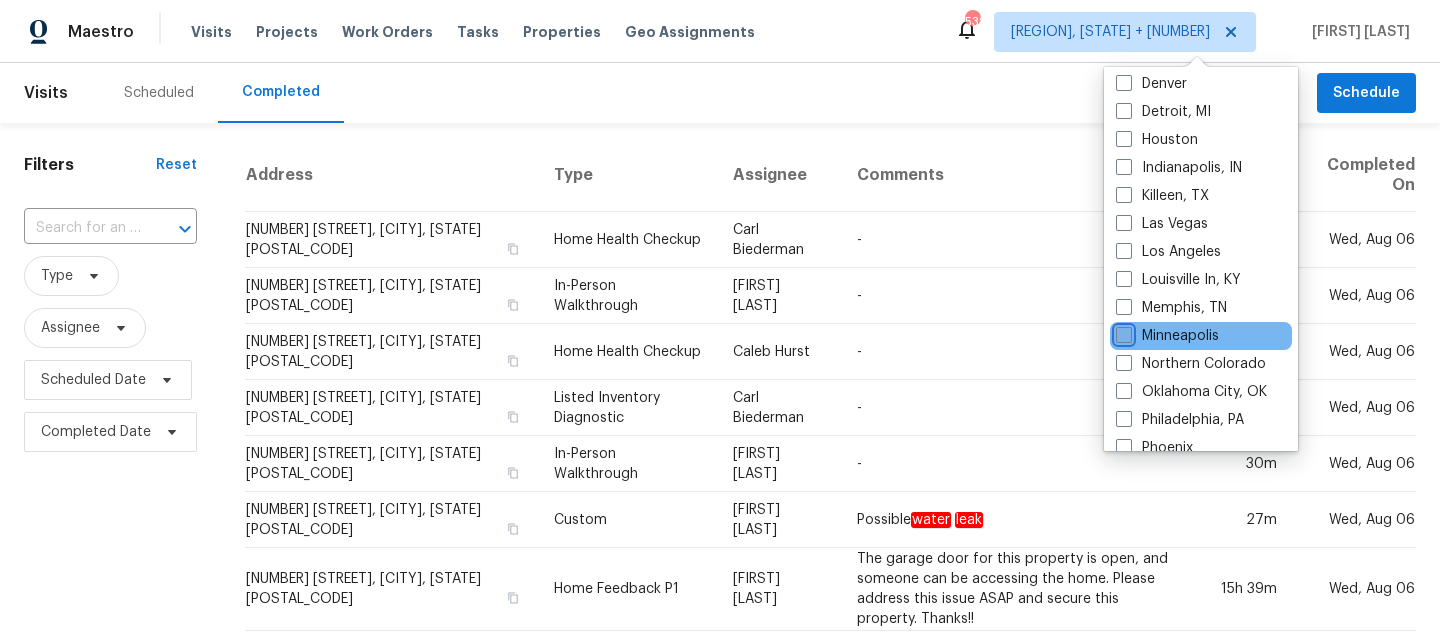 click on "Minneapolis" at bounding box center (1122, 332) 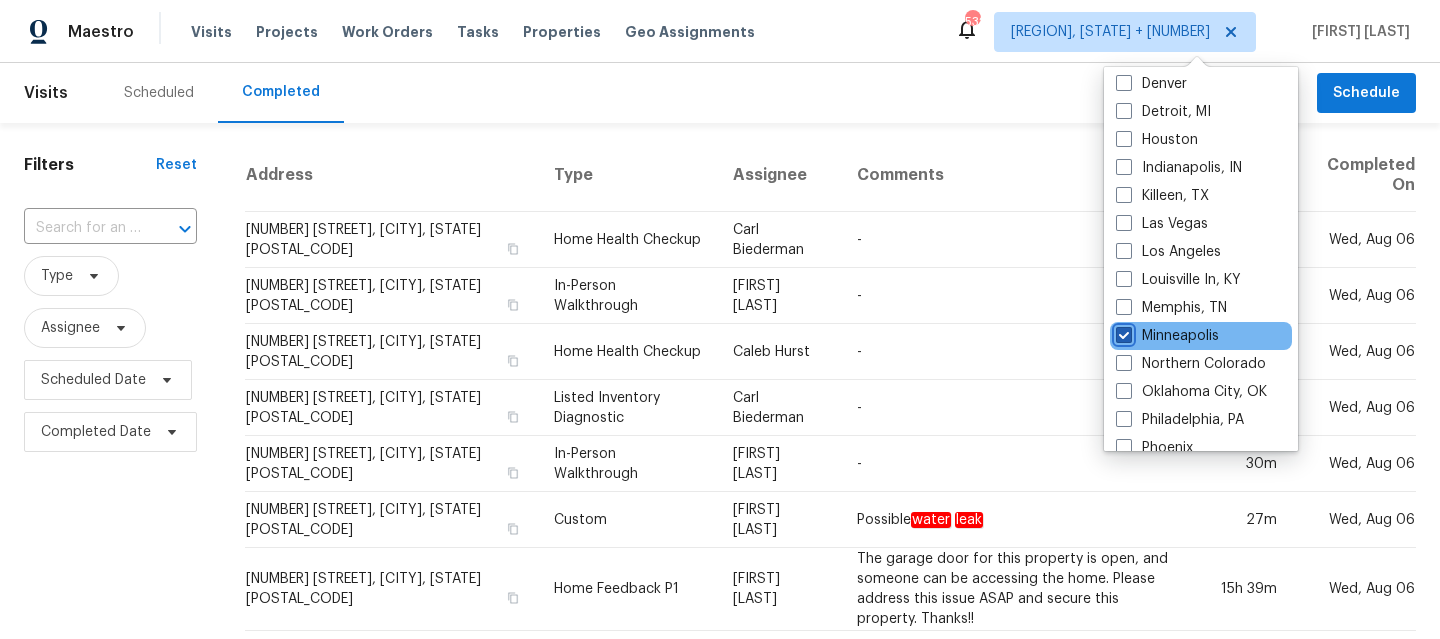 checkbox on "true" 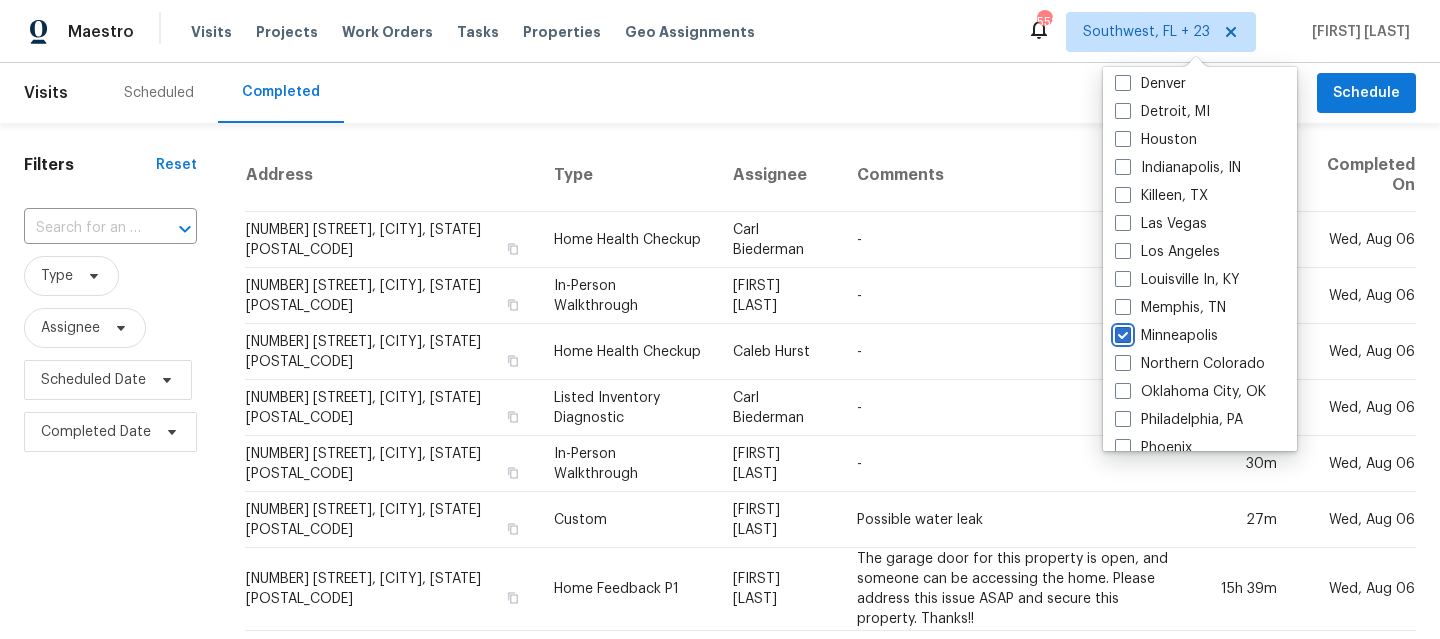 click at bounding box center [171, 229] 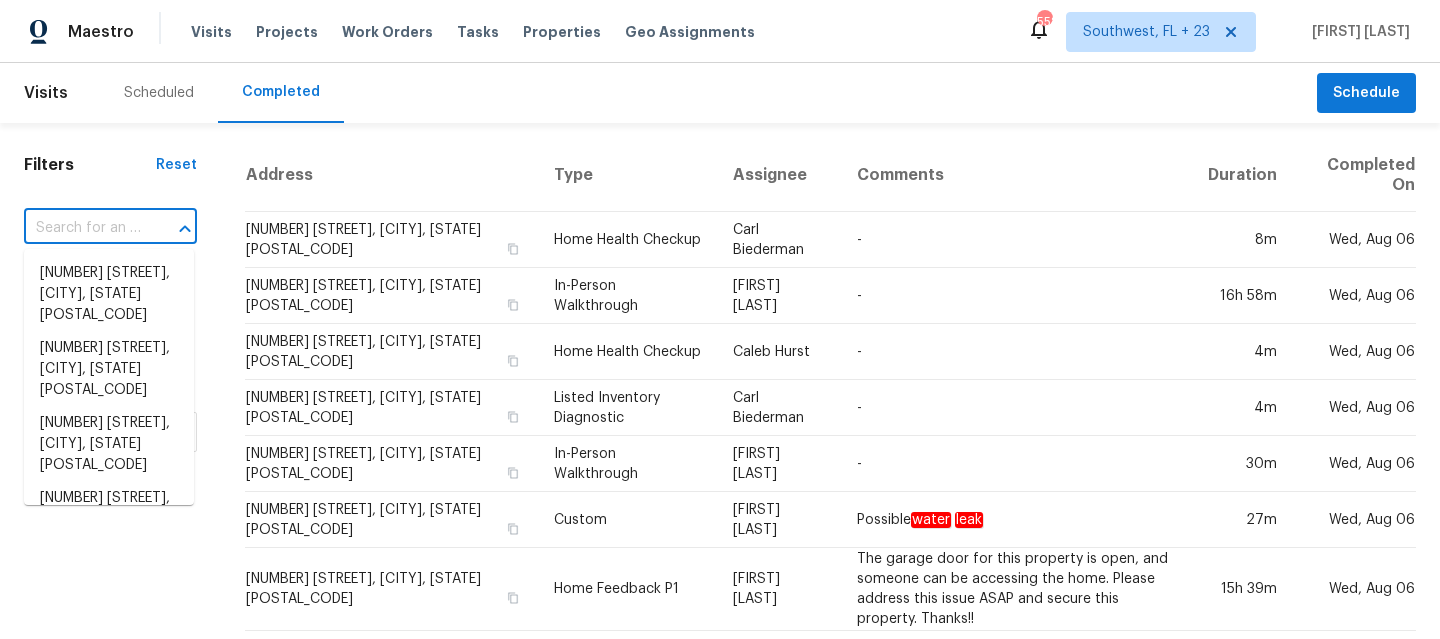 paste on "[NUMBER] [STREET], [CITY], [STATE] [POSTAL_CODE]" 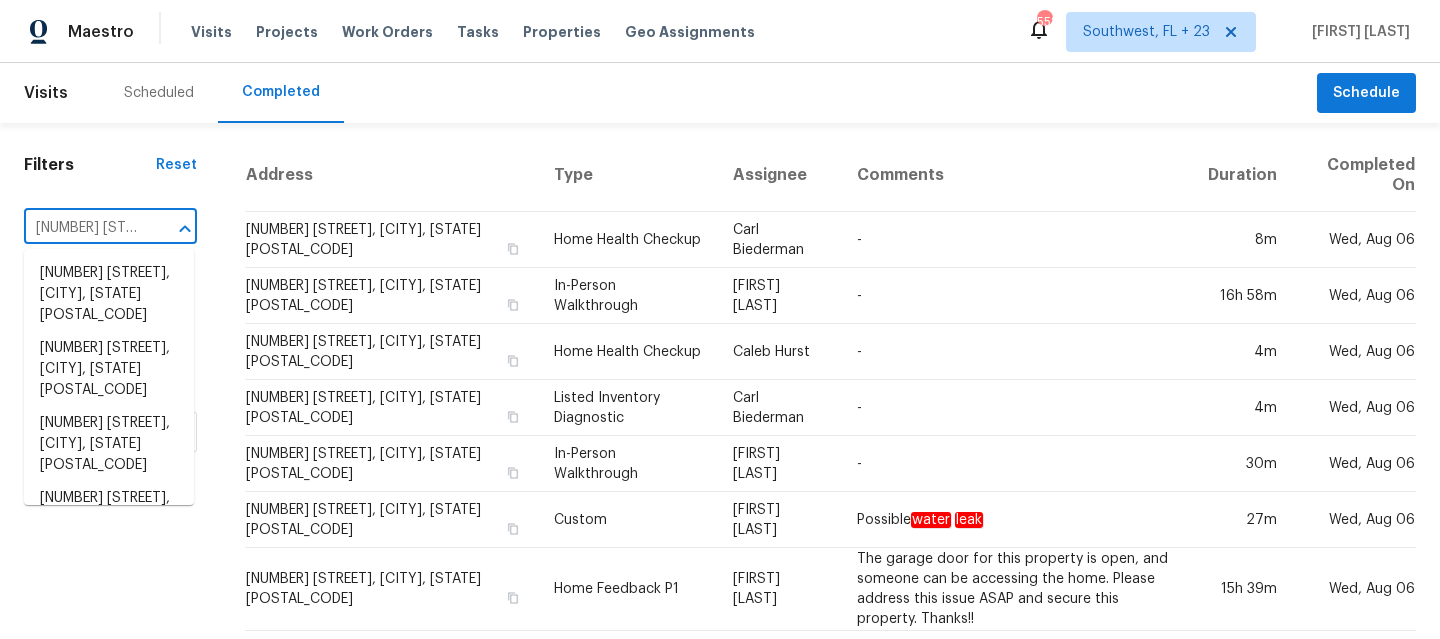 scroll, scrollTop: 0, scrollLeft: 138, axis: horizontal 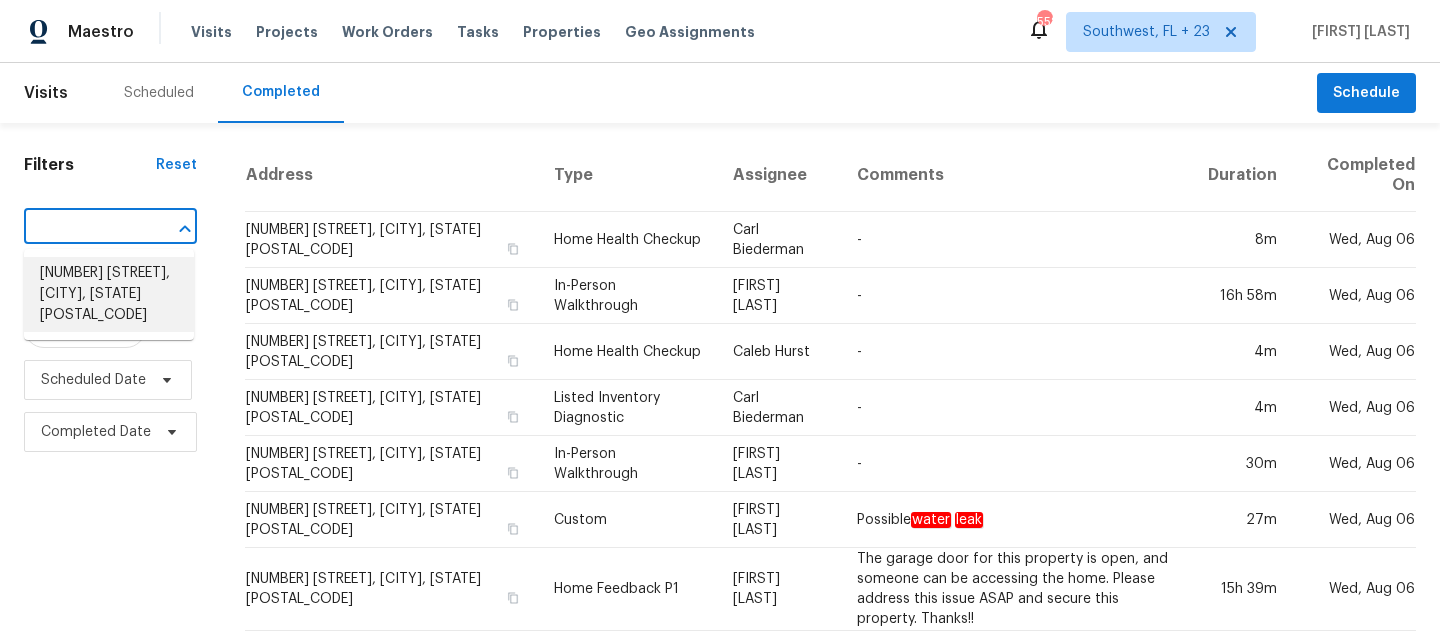 click on "[NUMBER] [STREET], [CITY], [STATE] [POSTAL_CODE]" at bounding box center [109, 294] 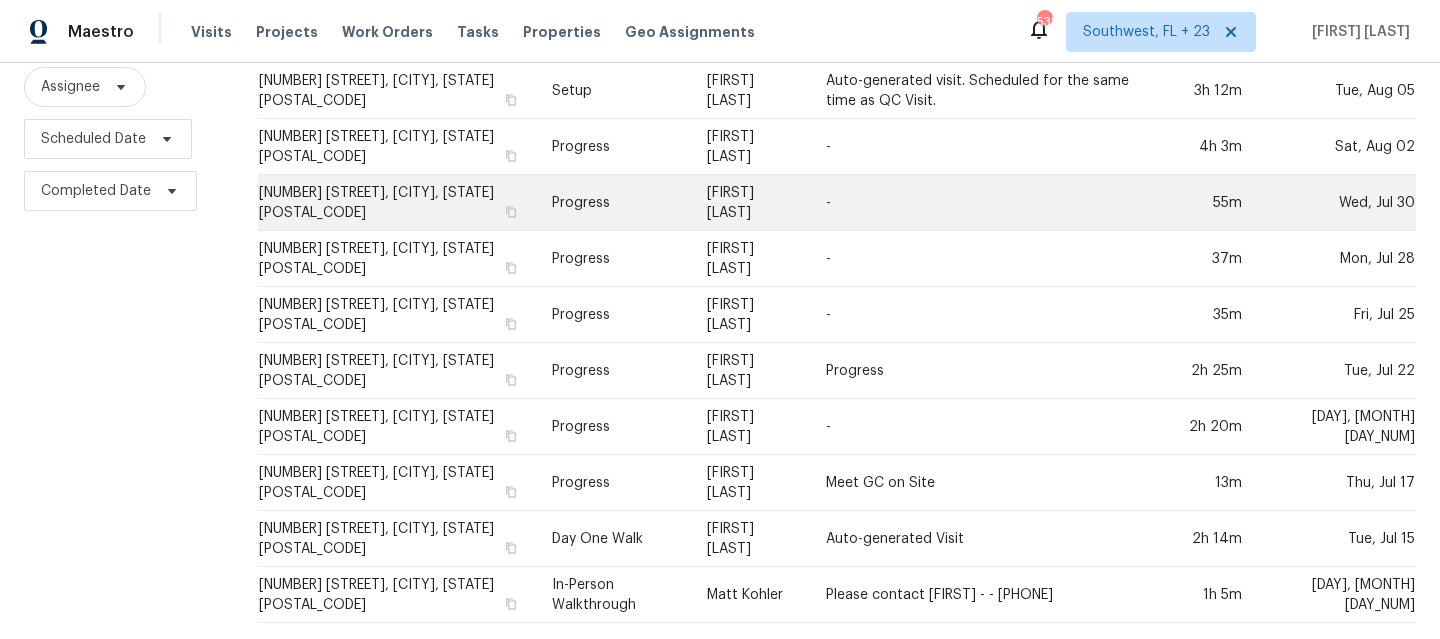 scroll, scrollTop: 0, scrollLeft: 0, axis: both 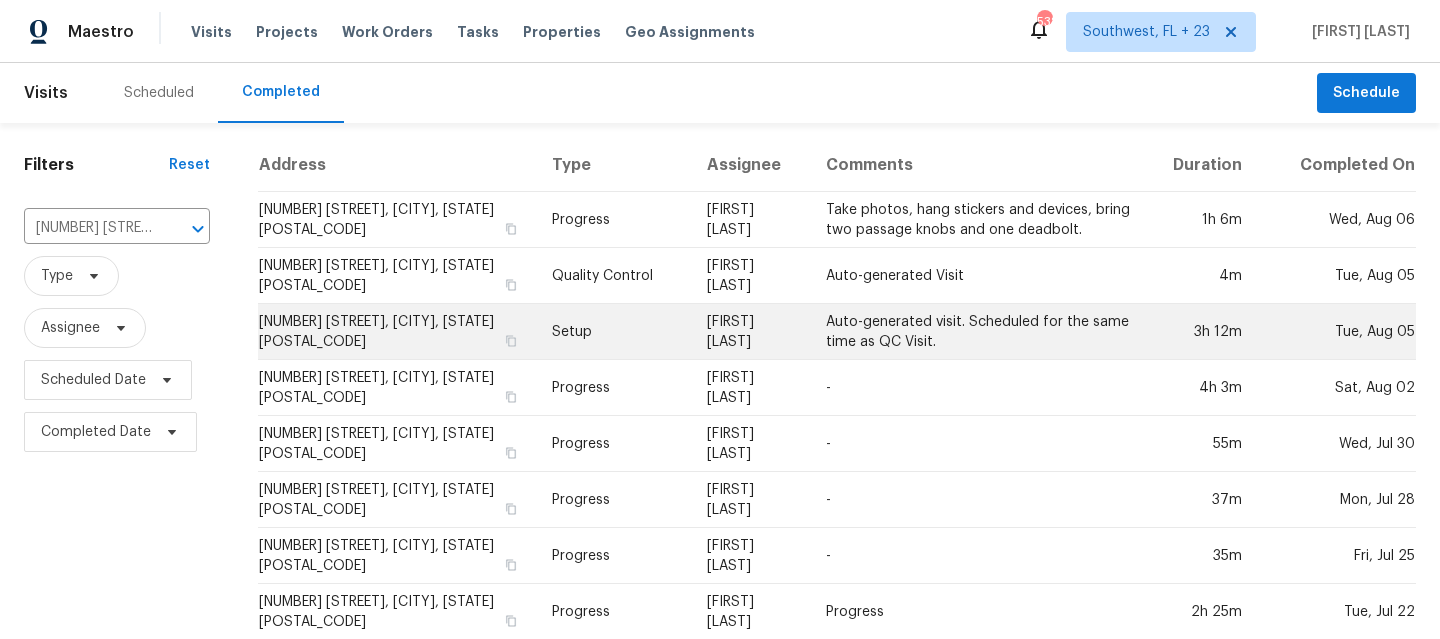 click on "Setup" at bounding box center (613, 332) 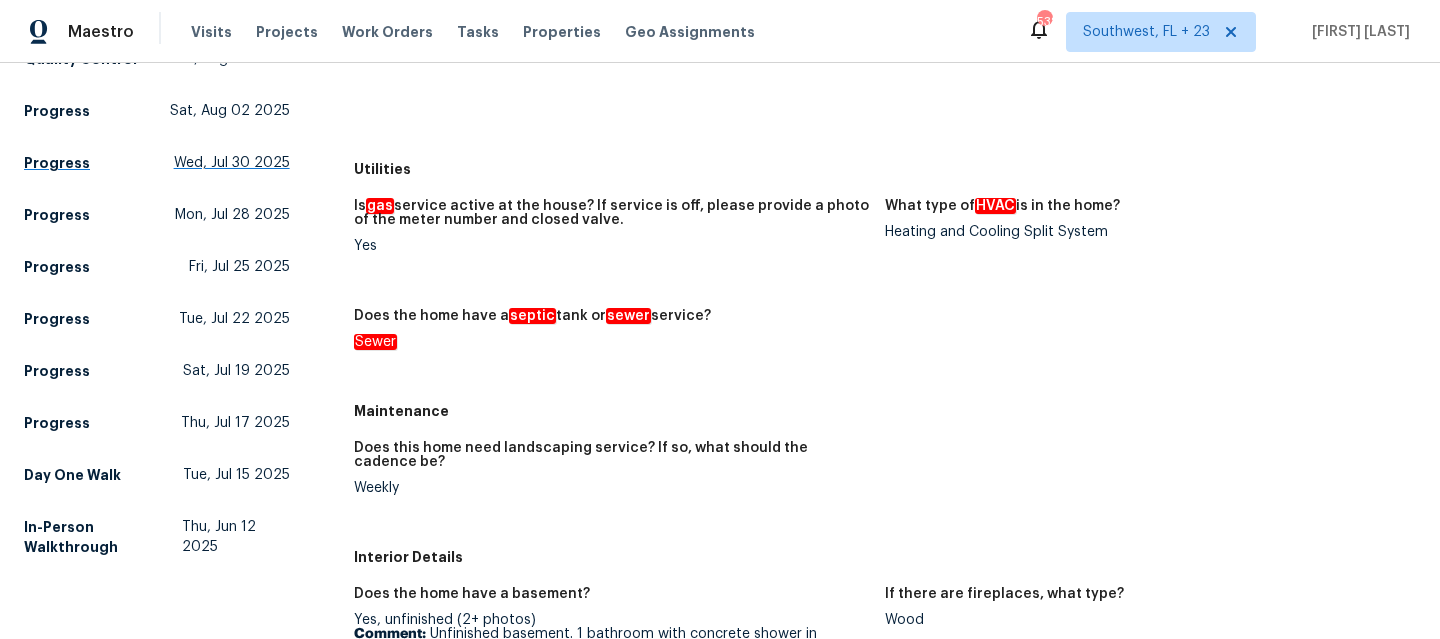 scroll, scrollTop: 0, scrollLeft: 0, axis: both 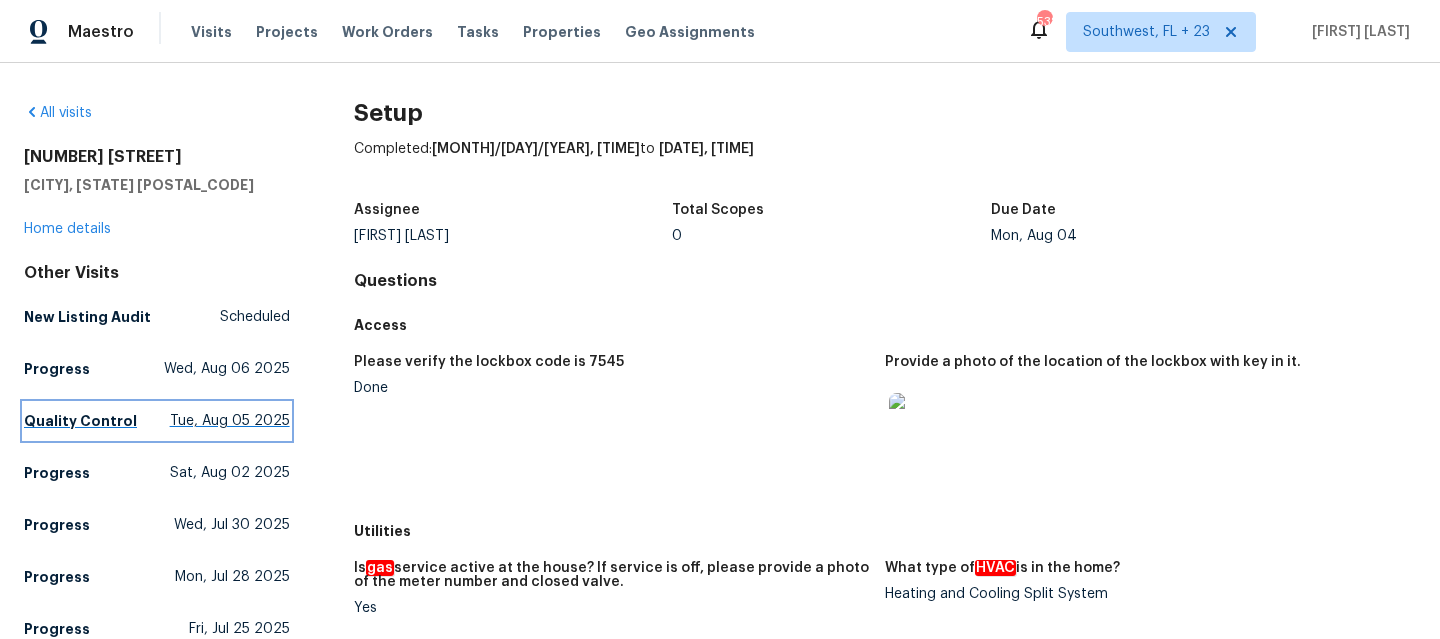 click on "Quality Control" at bounding box center [80, 421] 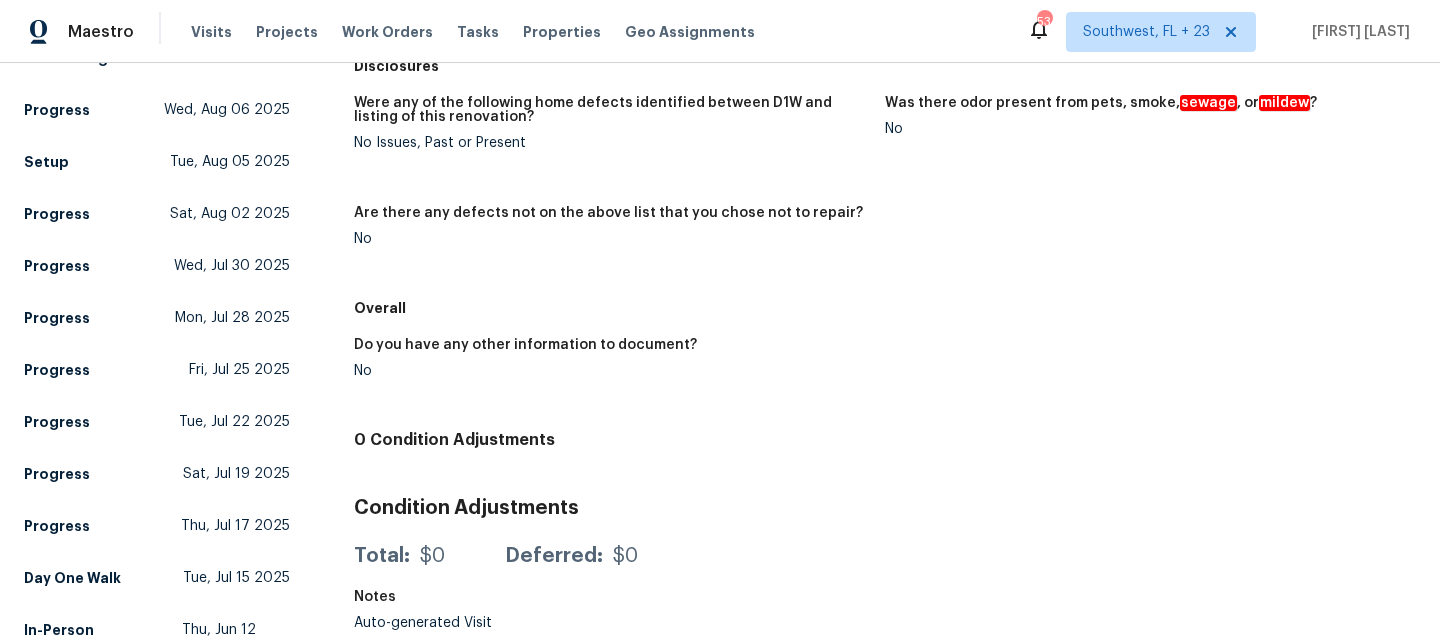 scroll, scrollTop: 319, scrollLeft: 0, axis: vertical 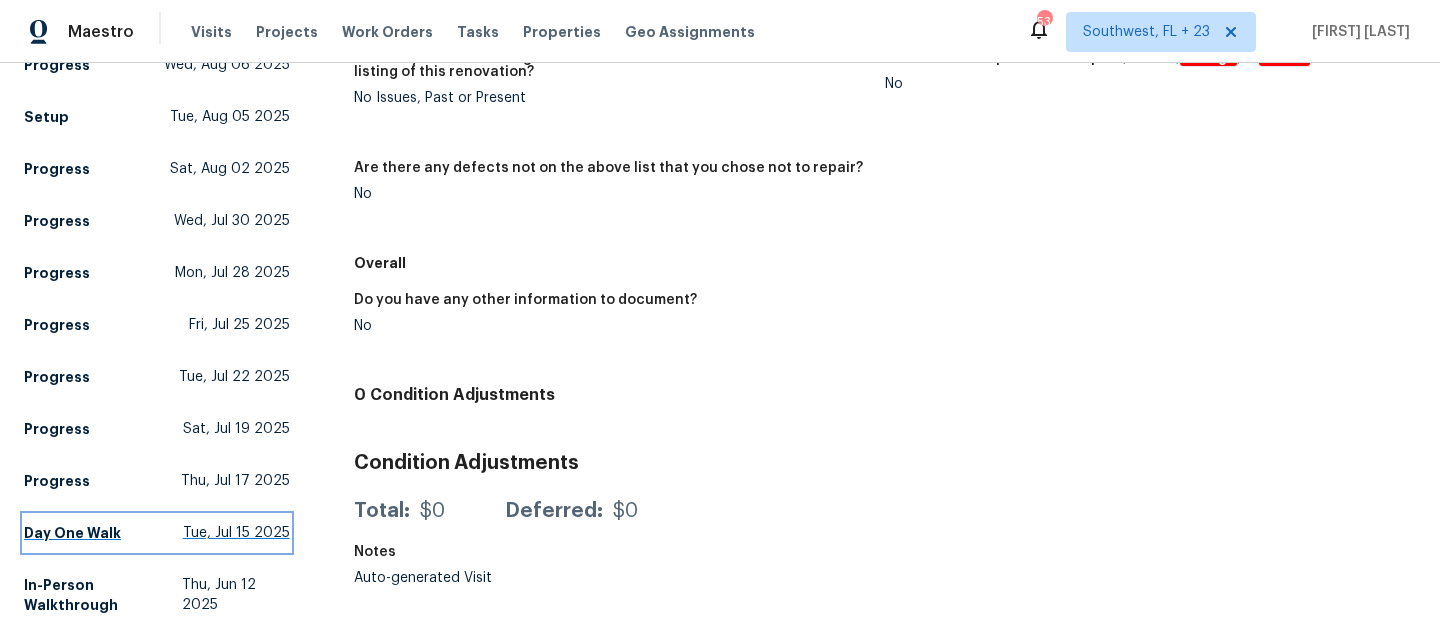 click on "Day One Walk Tue, Jul 15 2025" at bounding box center [157, 533] 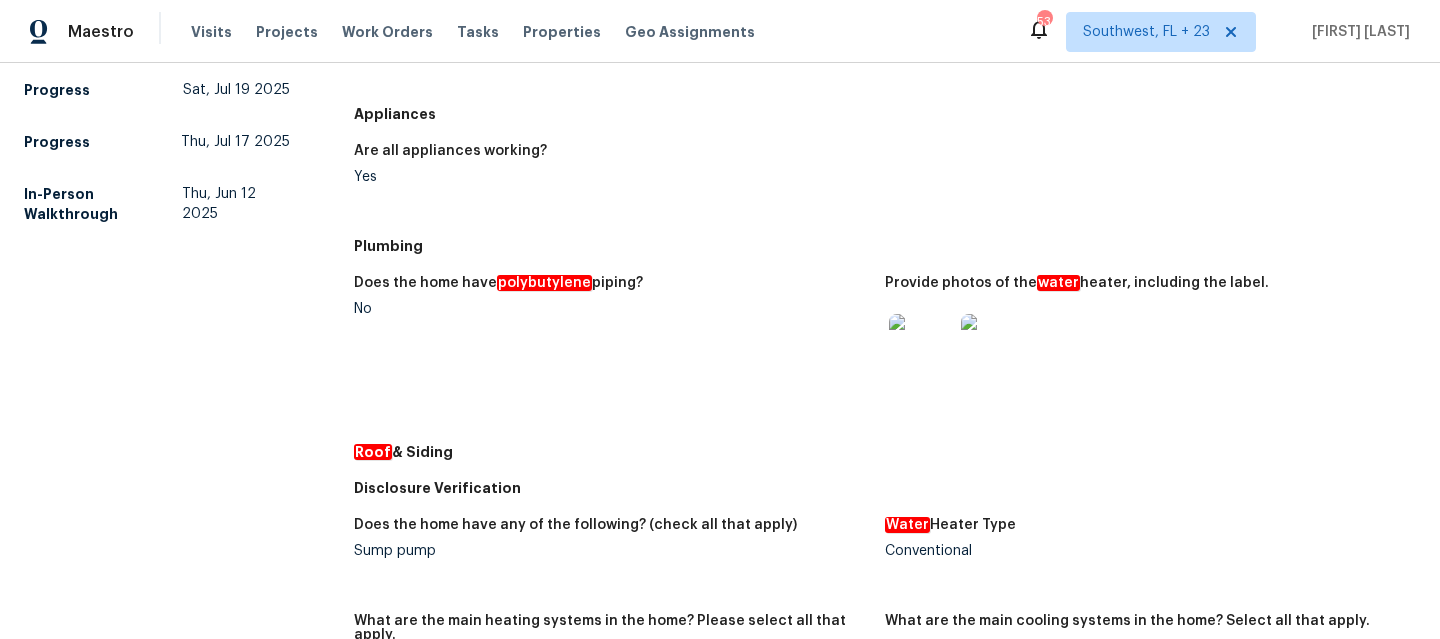 scroll, scrollTop: 651, scrollLeft: 0, axis: vertical 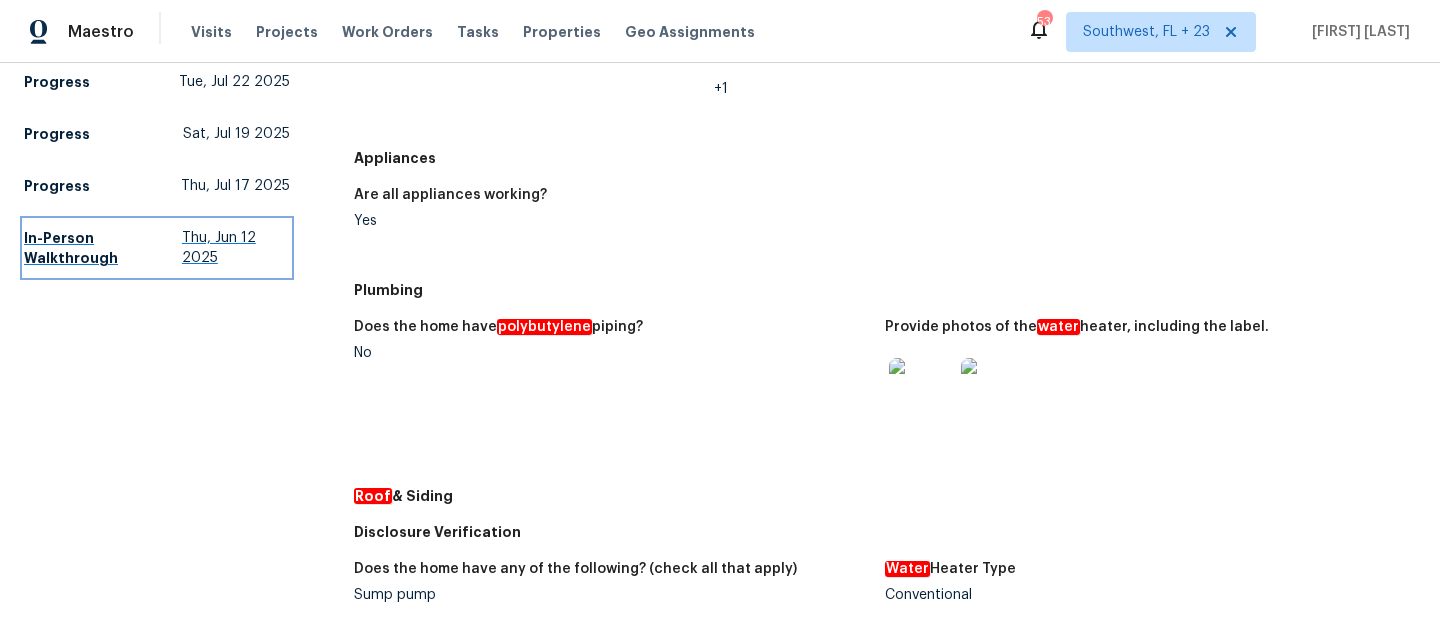 click on "In-Person Walkthrough" at bounding box center [103, 248] 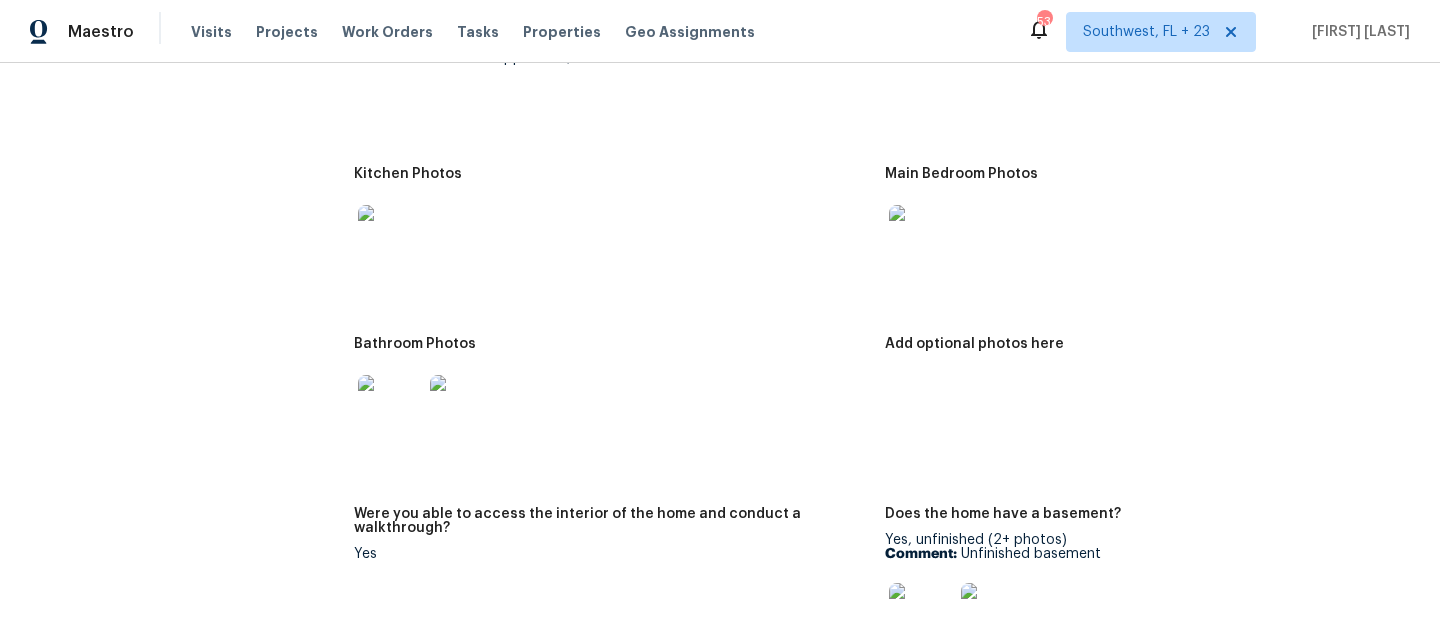 scroll, scrollTop: 3166, scrollLeft: 0, axis: vertical 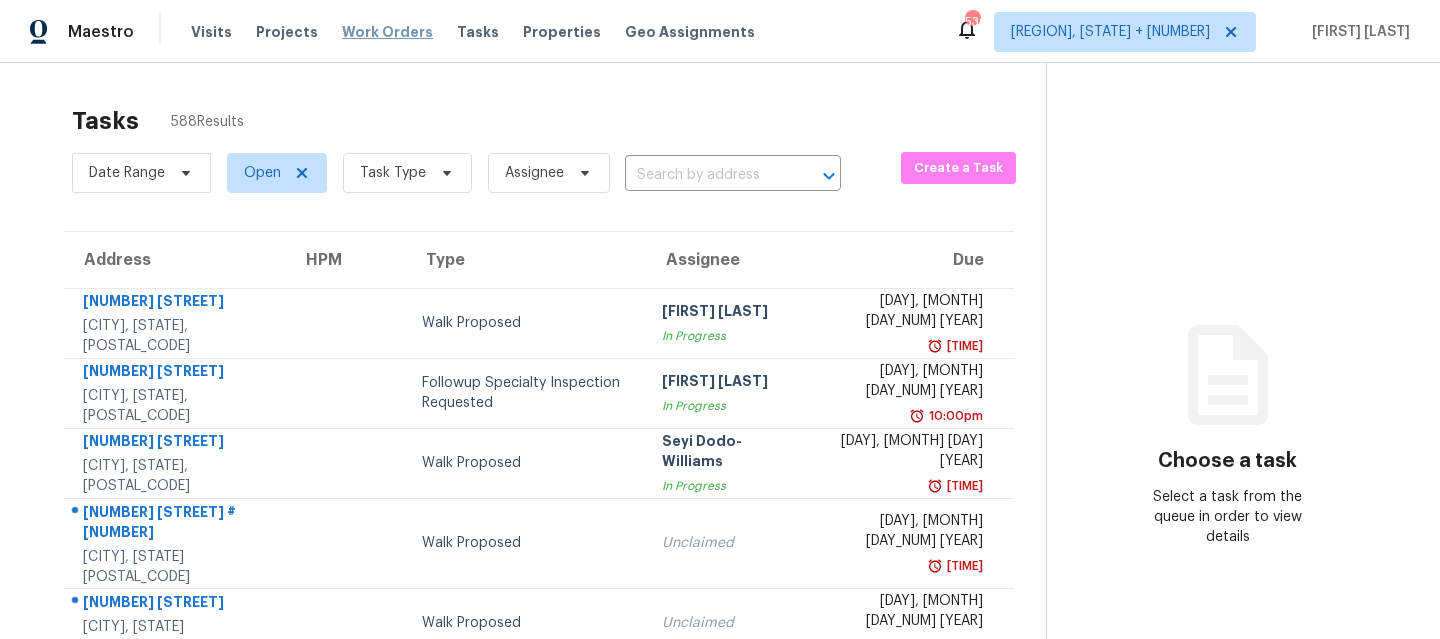 click on "Work Orders" at bounding box center (387, 32) 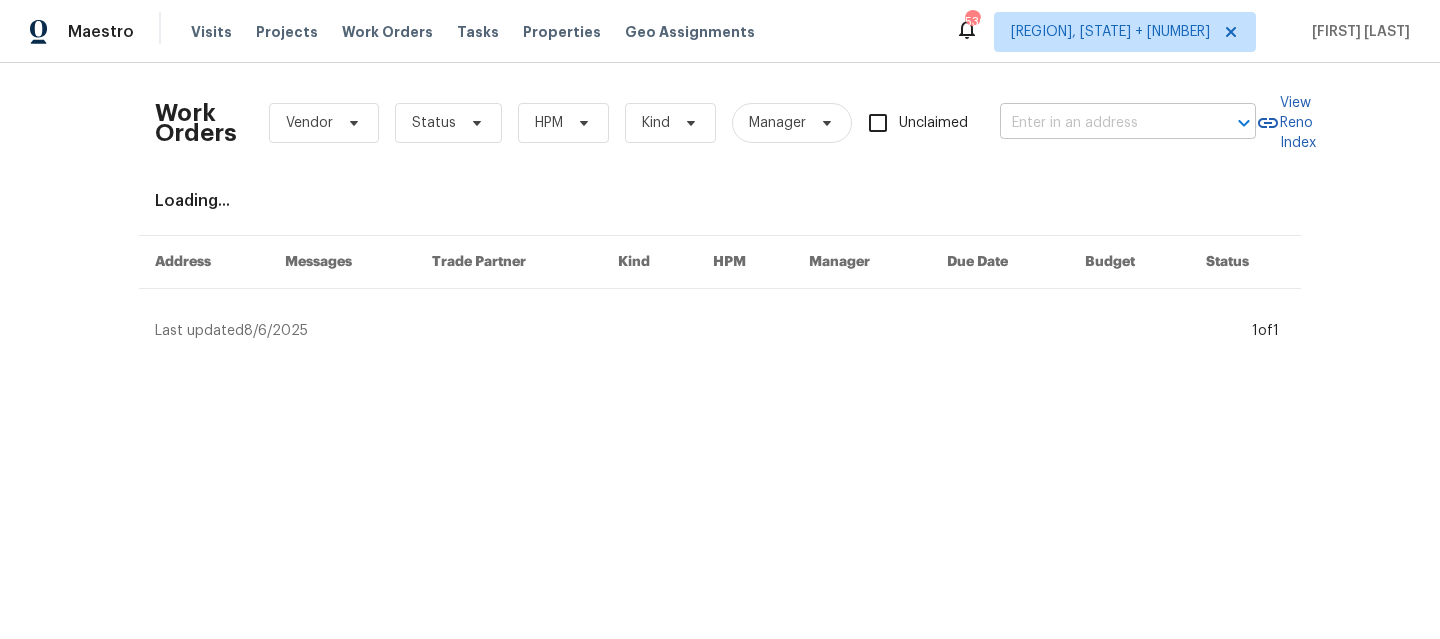 click at bounding box center (1100, 123) 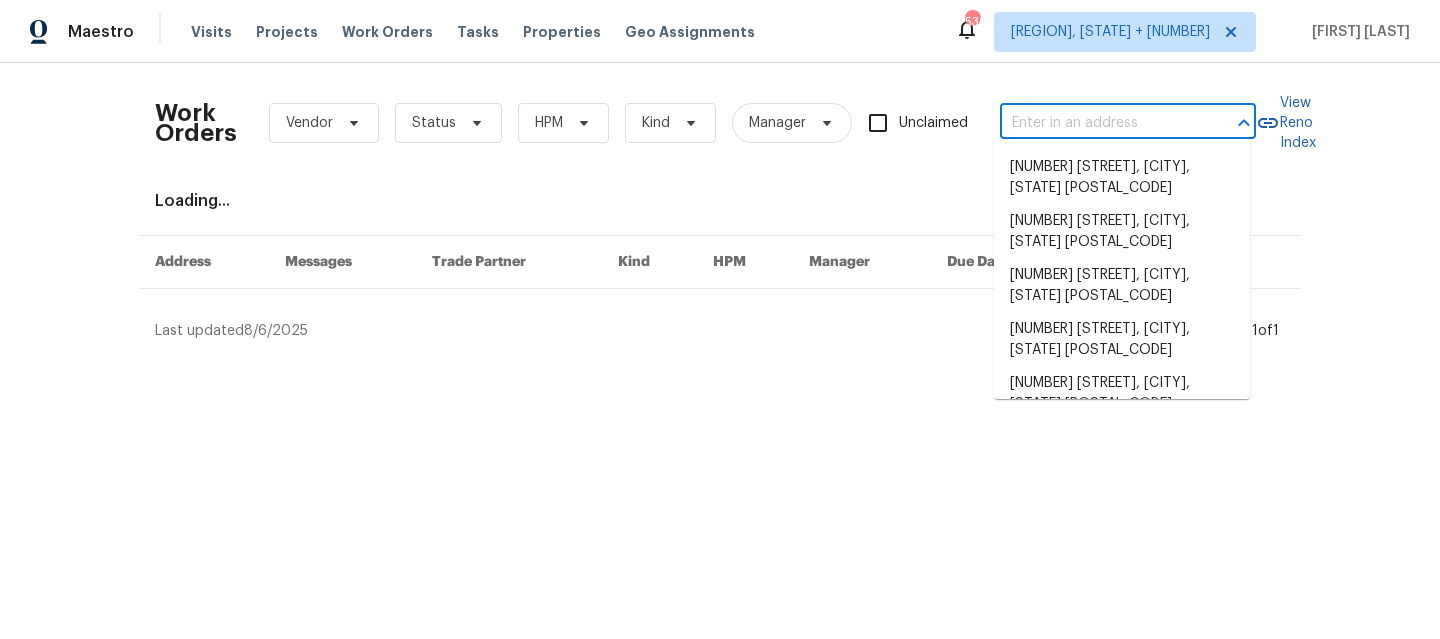 paste on "[NUMBER] [STREET], [CITY], [STATE] [POSTAL_CODE]" 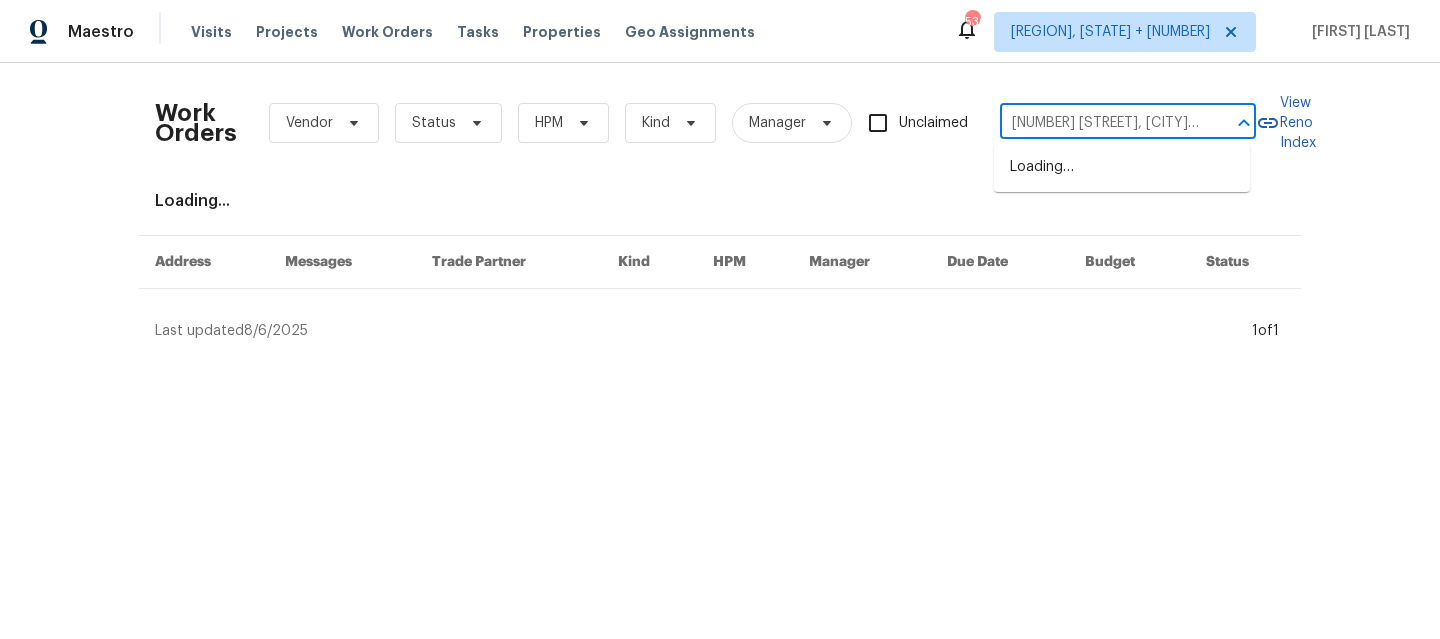 scroll, scrollTop: 0, scrollLeft: 71, axis: horizontal 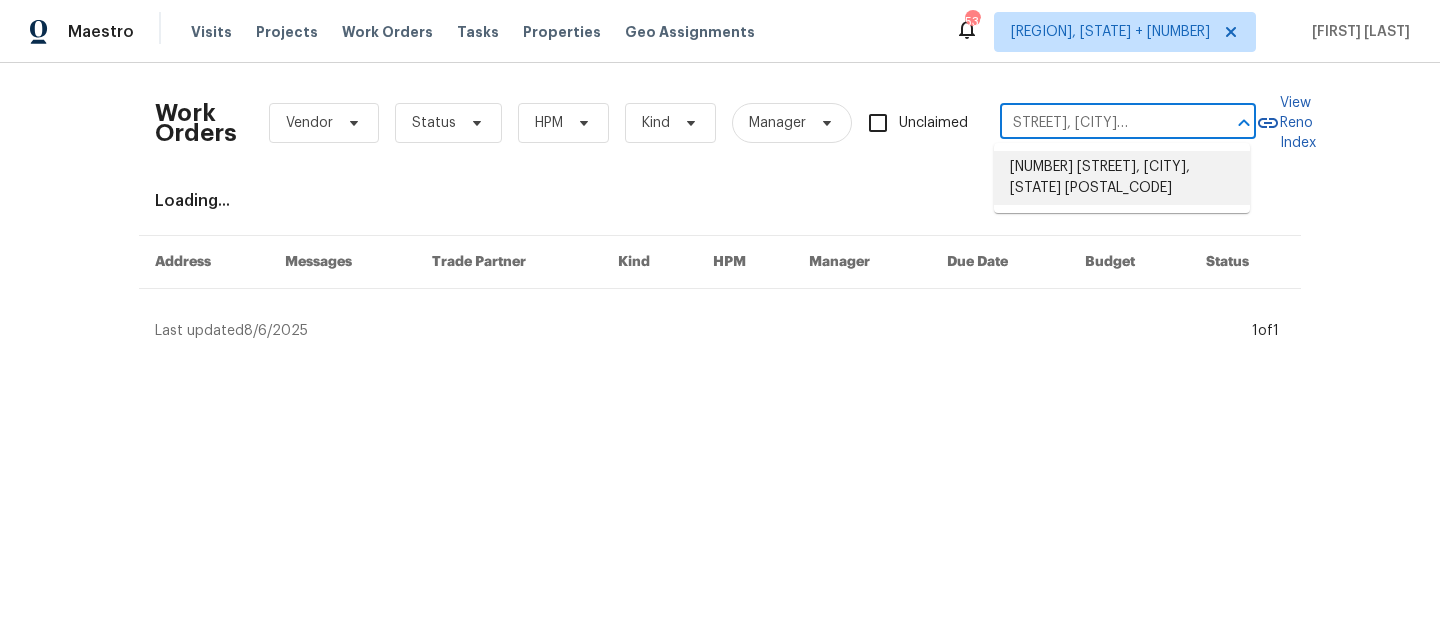 click on "[NUMBER] [STREET], [CITY], [STATE] [POSTAL_CODE]" at bounding box center [1122, 178] 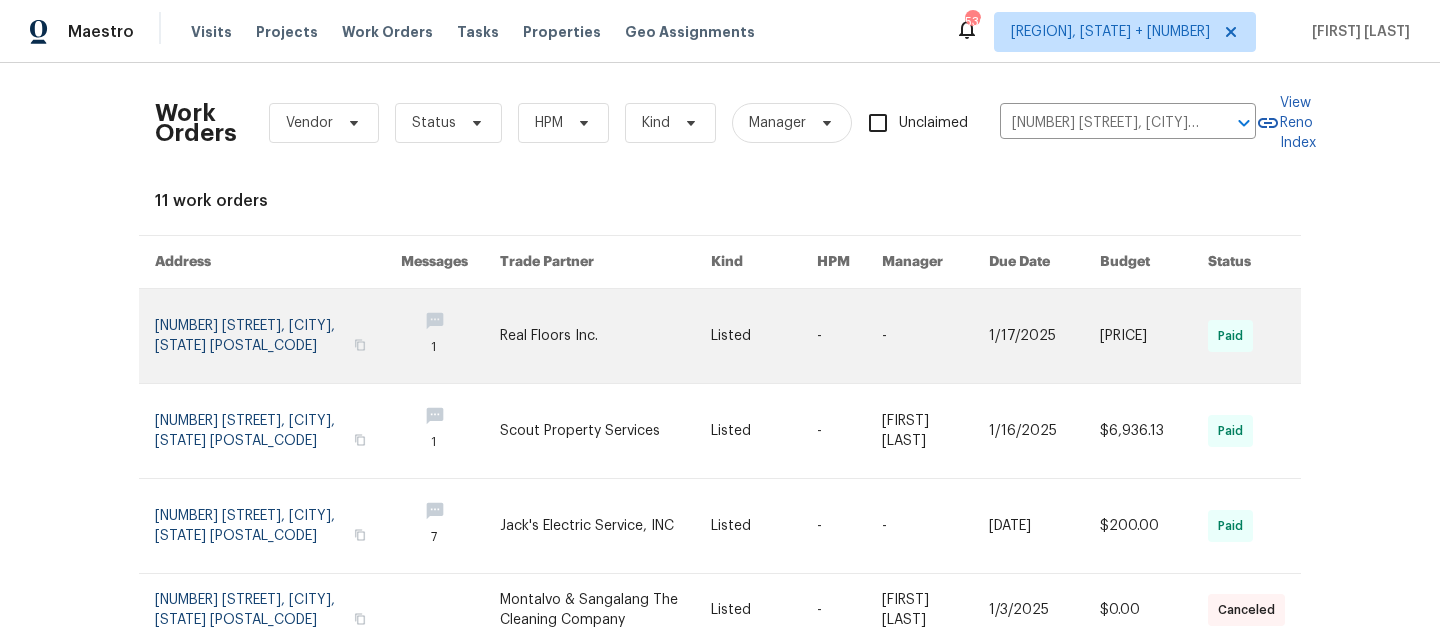 click at bounding box center (278, 336) 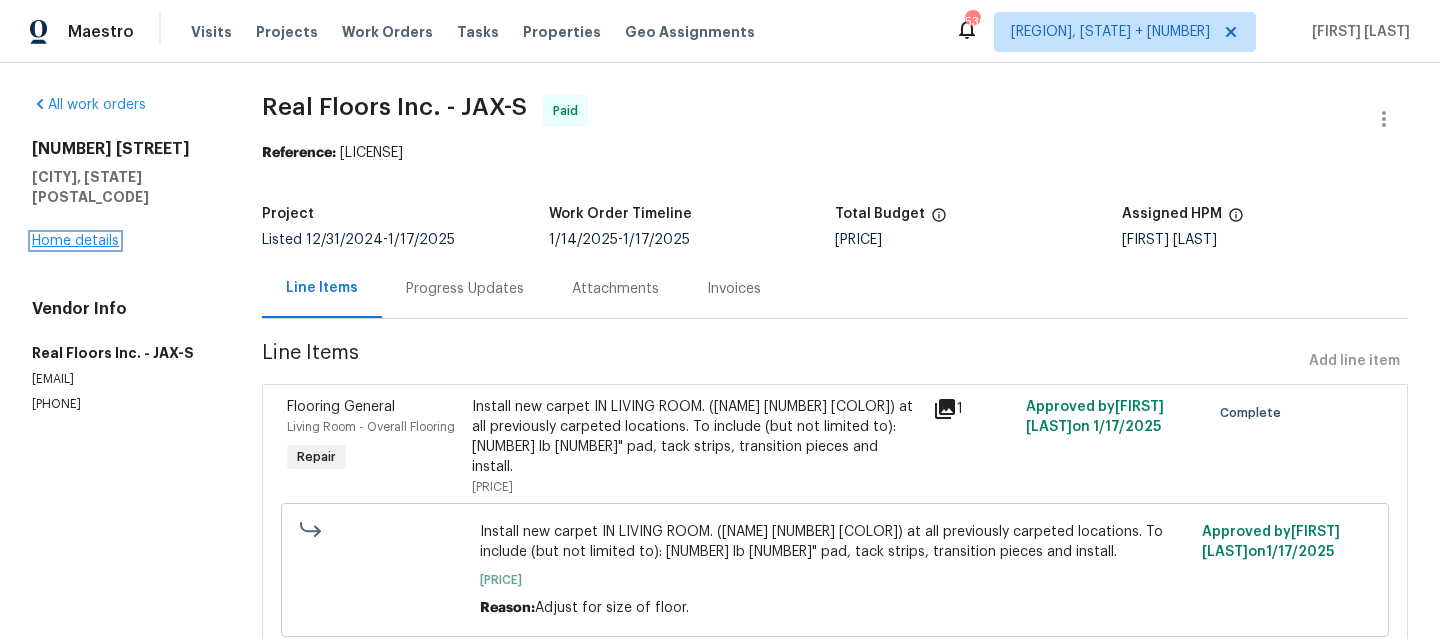 click on "Home details" at bounding box center (75, 241) 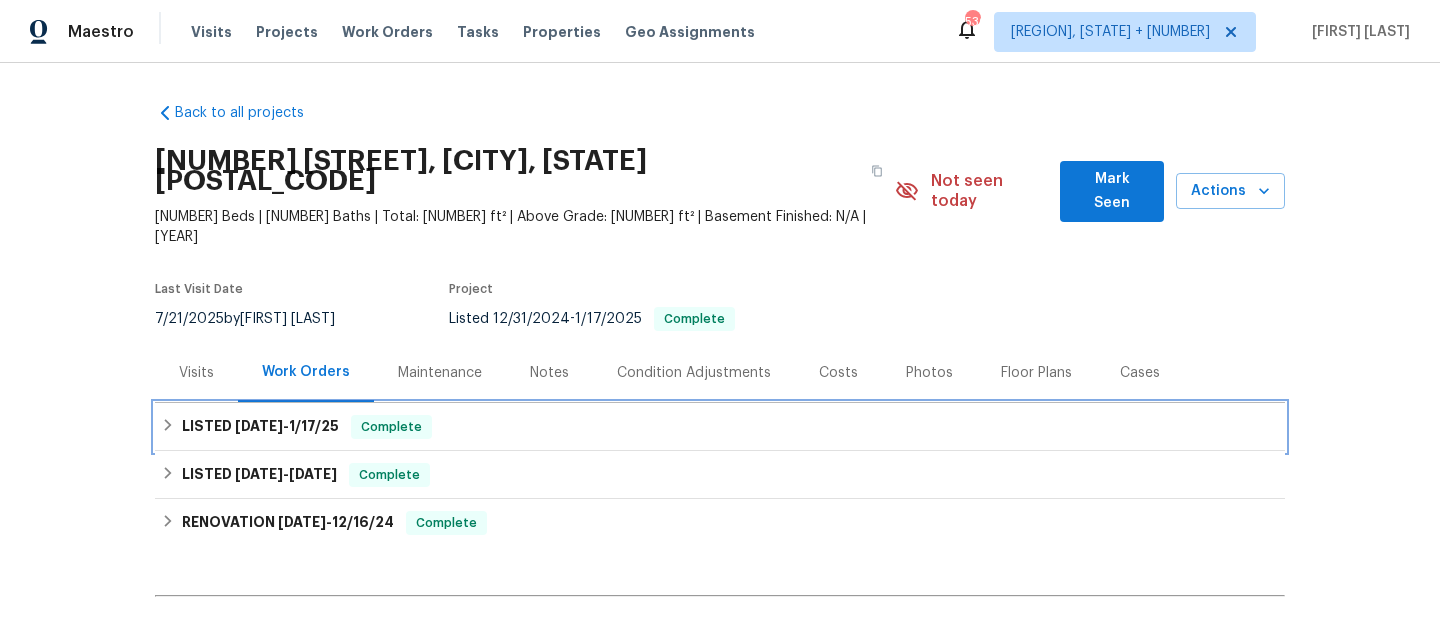 click on "Complete" at bounding box center (391, 427) 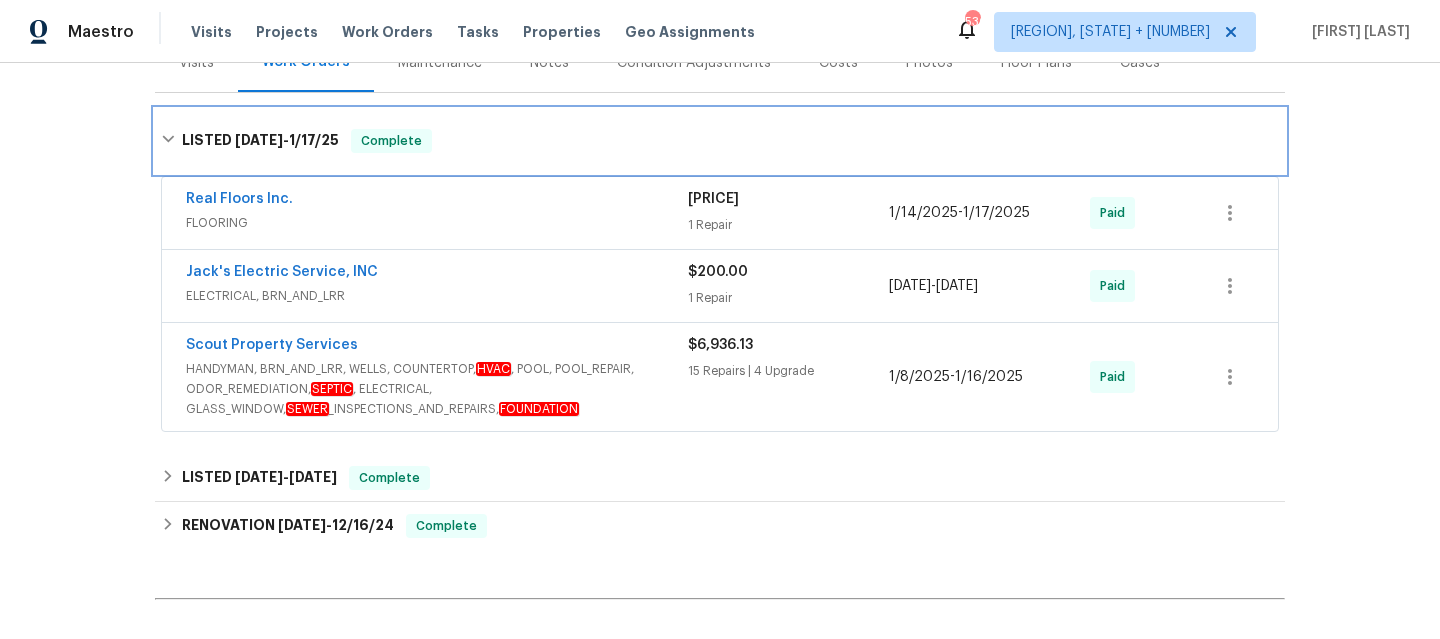scroll, scrollTop: 313, scrollLeft: 0, axis: vertical 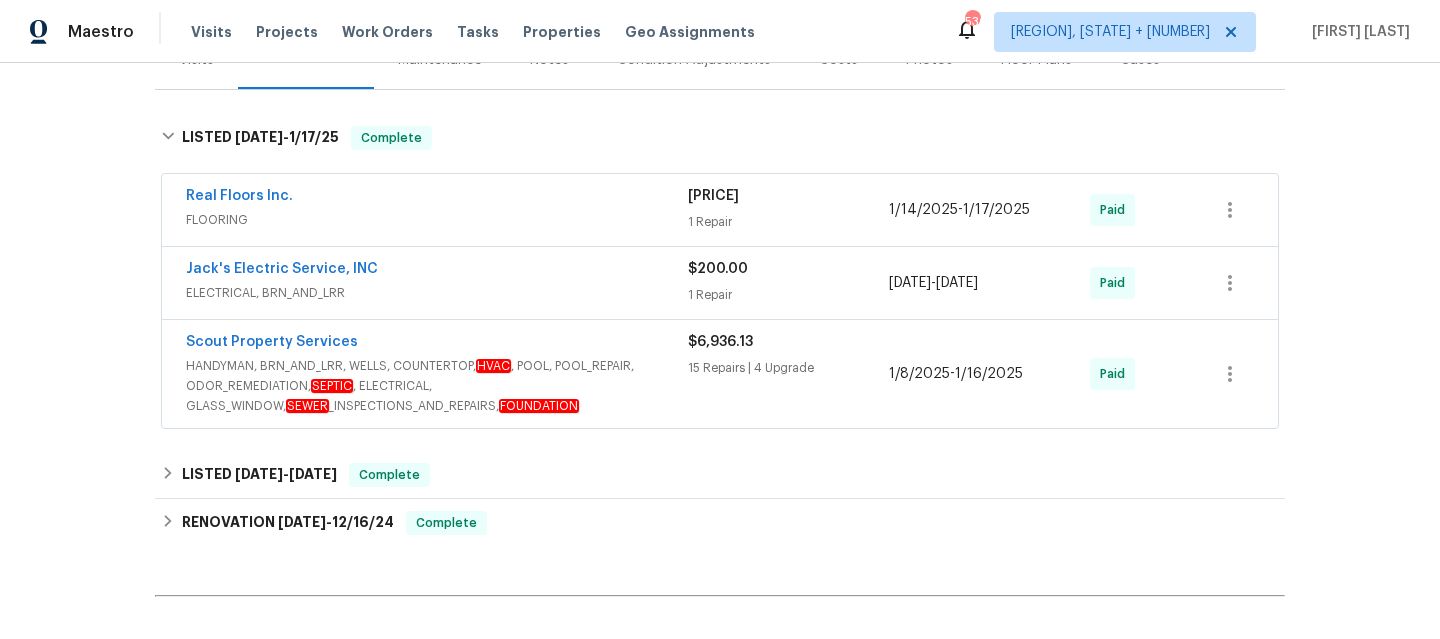 click on "HANDYMAN, BRN_AND_LRR, WELLS, COUNTERTOP,  HVAC , POOL, POOL_REPAIR, ODOR_REMEDIATION,  SEPTIC , ELECTRICAL, GLASS_WINDOW,  SEWER _INSPECTIONS_AND_REPAIRS,  FOUNDATION" at bounding box center [437, 386] 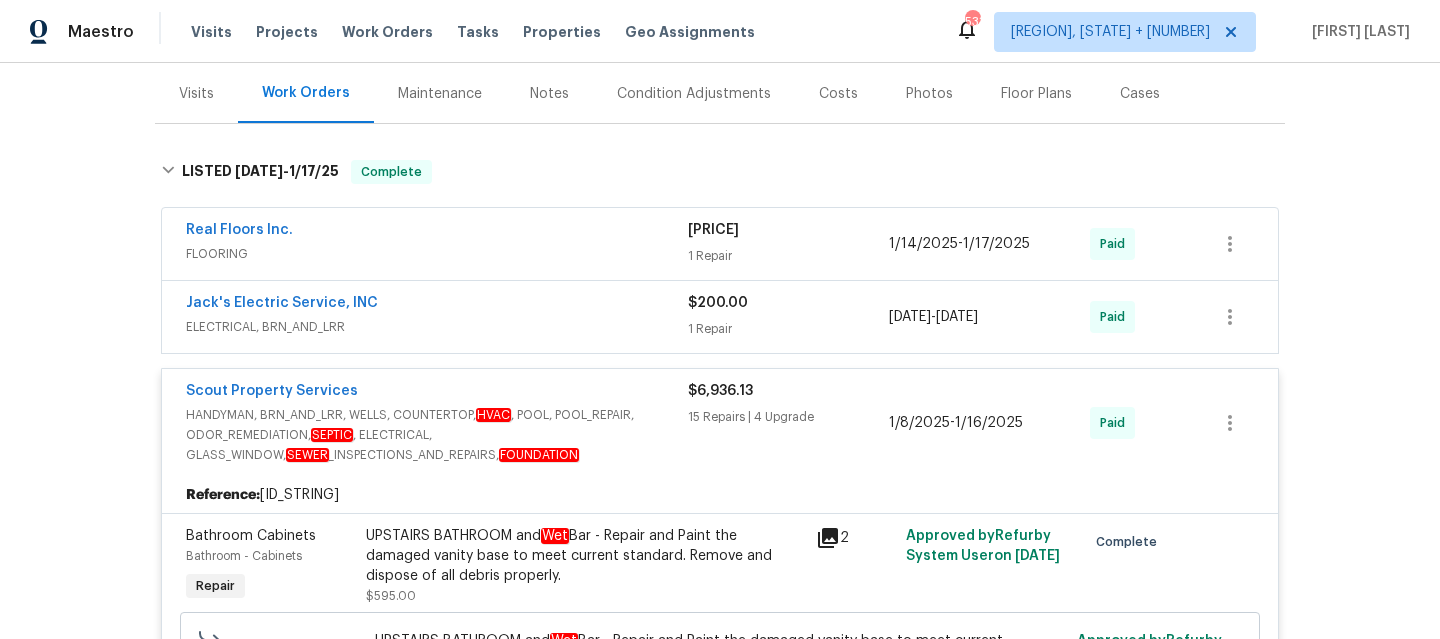 scroll, scrollTop: 277, scrollLeft: 0, axis: vertical 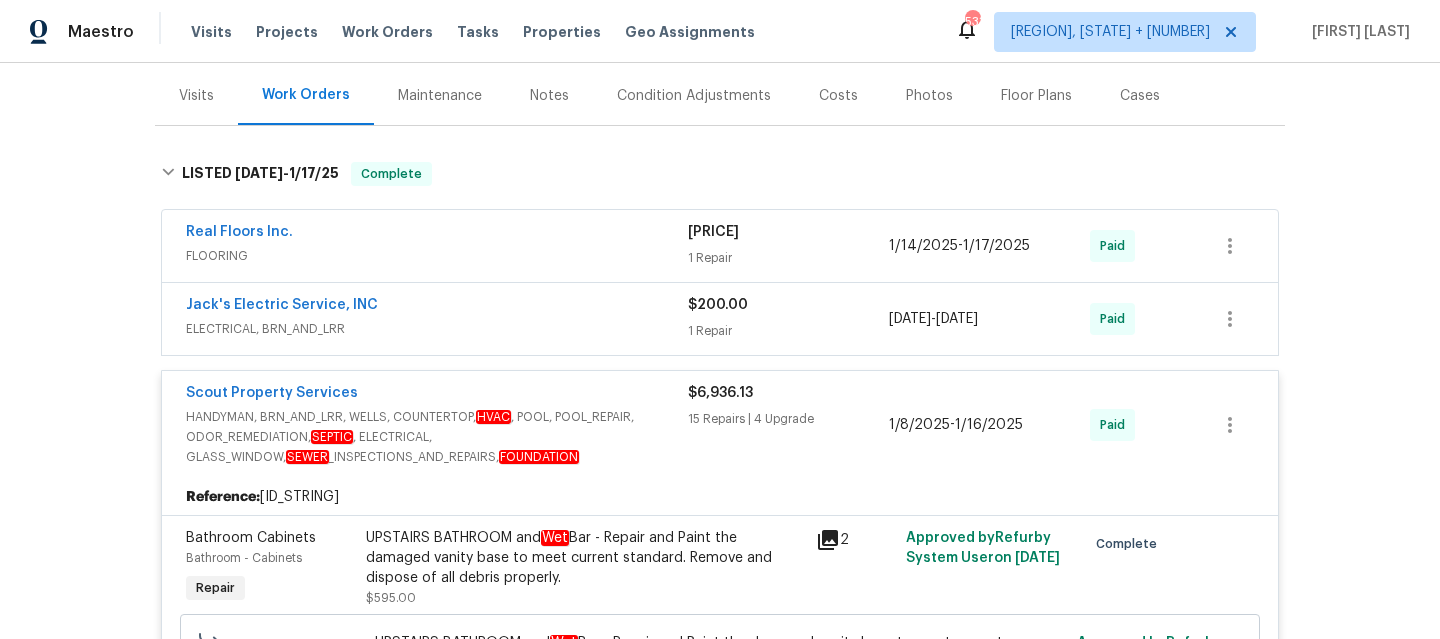 click on "Scout Property Services" at bounding box center (437, 395) 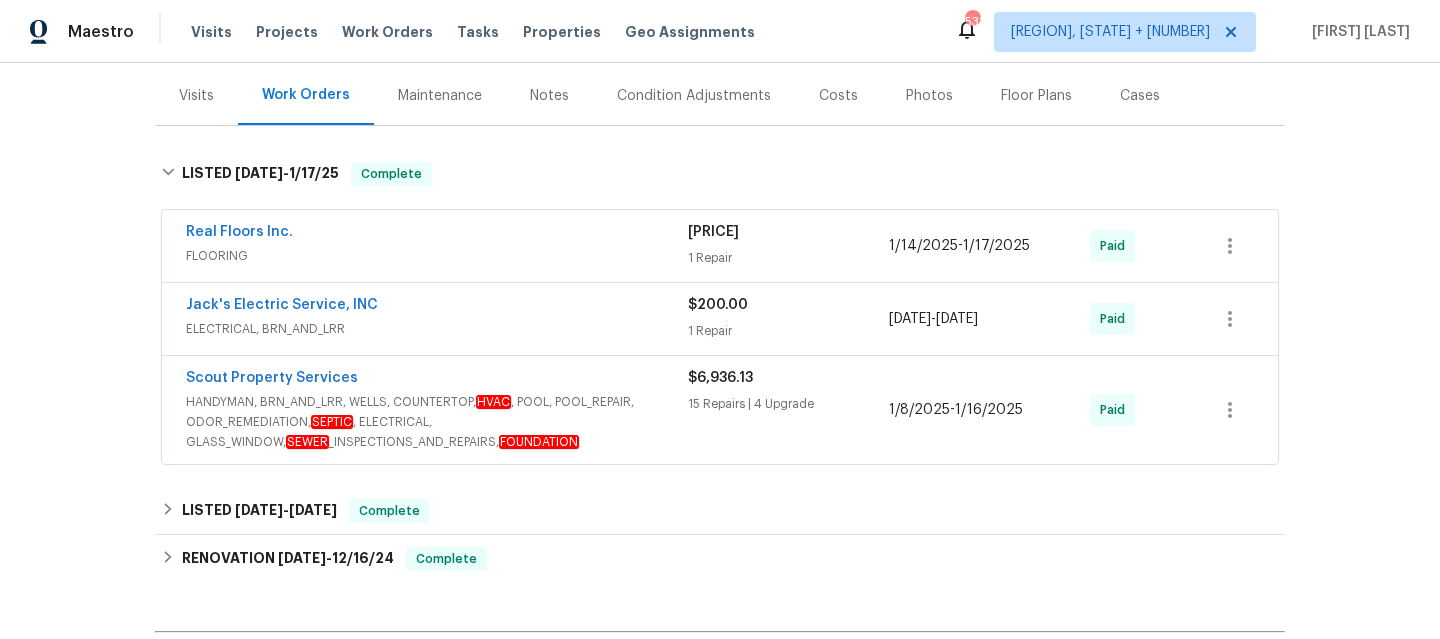click on "ELECTRICAL, BRN_AND_LRR" at bounding box center (437, 329) 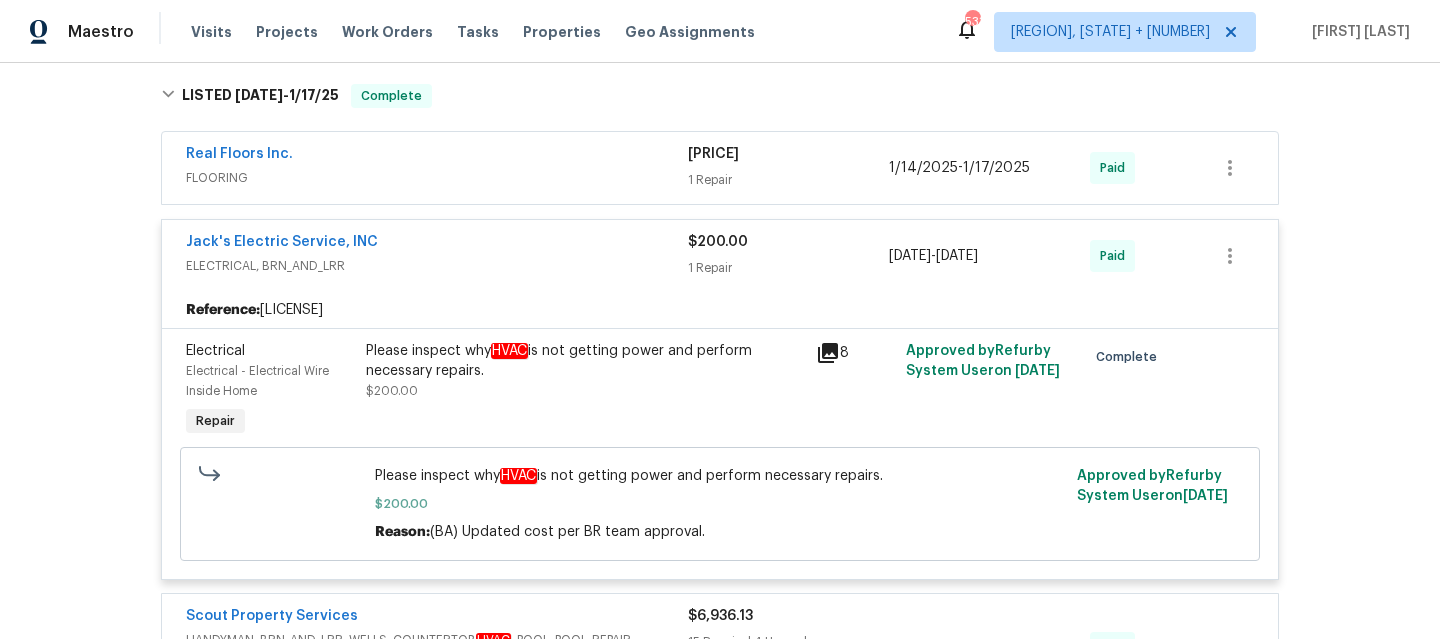 scroll, scrollTop: 299, scrollLeft: 0, axis: vertical 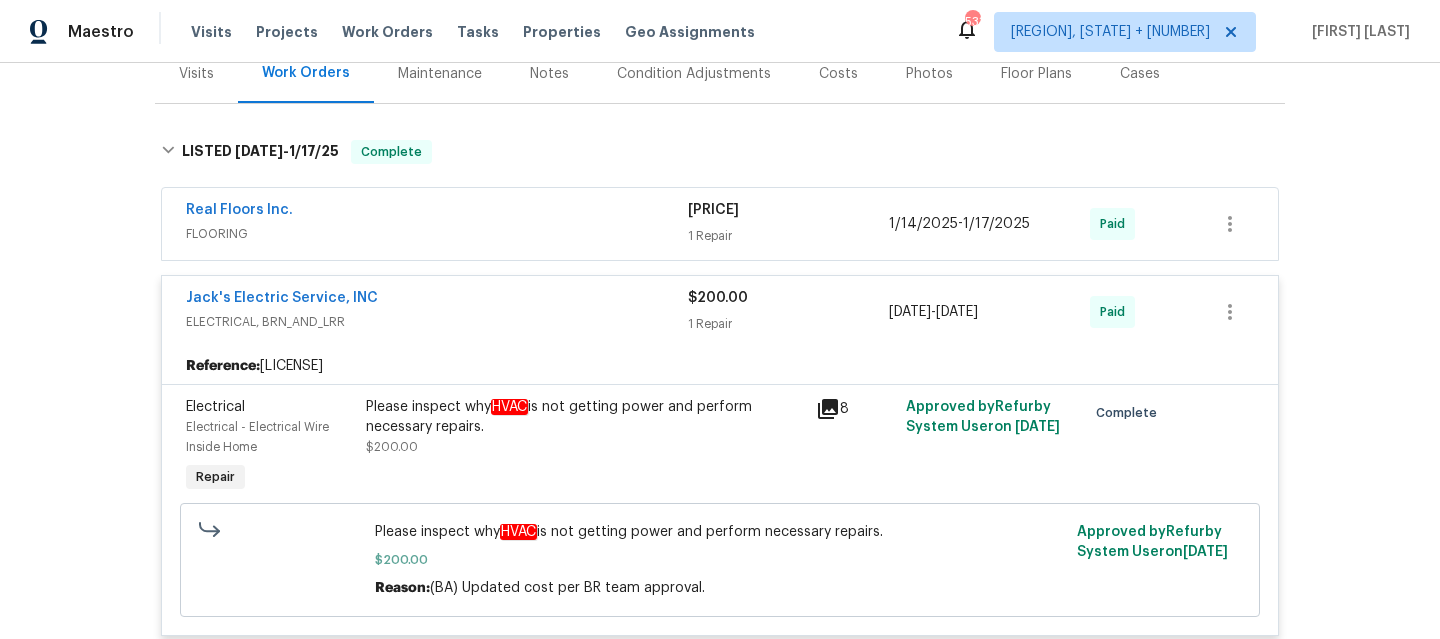 click on "Jack's Electric Service, INC" at bounding box center [437, 300] 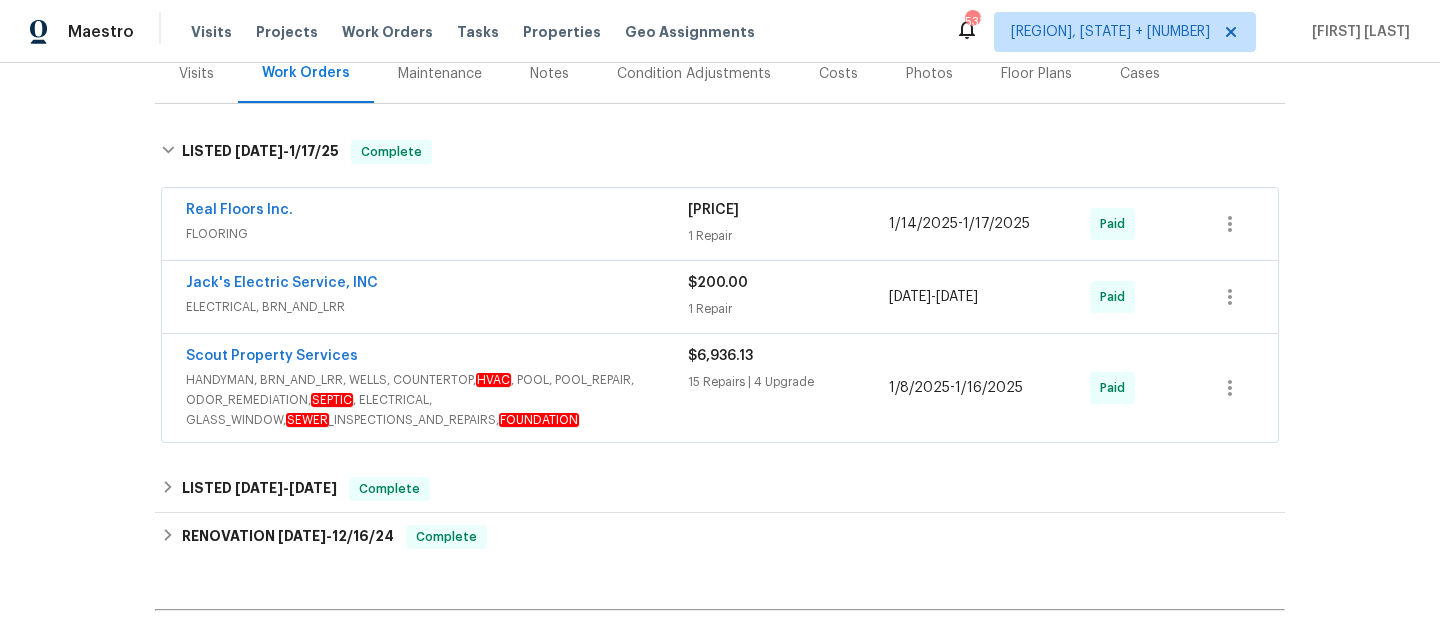 click on "FLOORING" at bounding box center (437, 234) 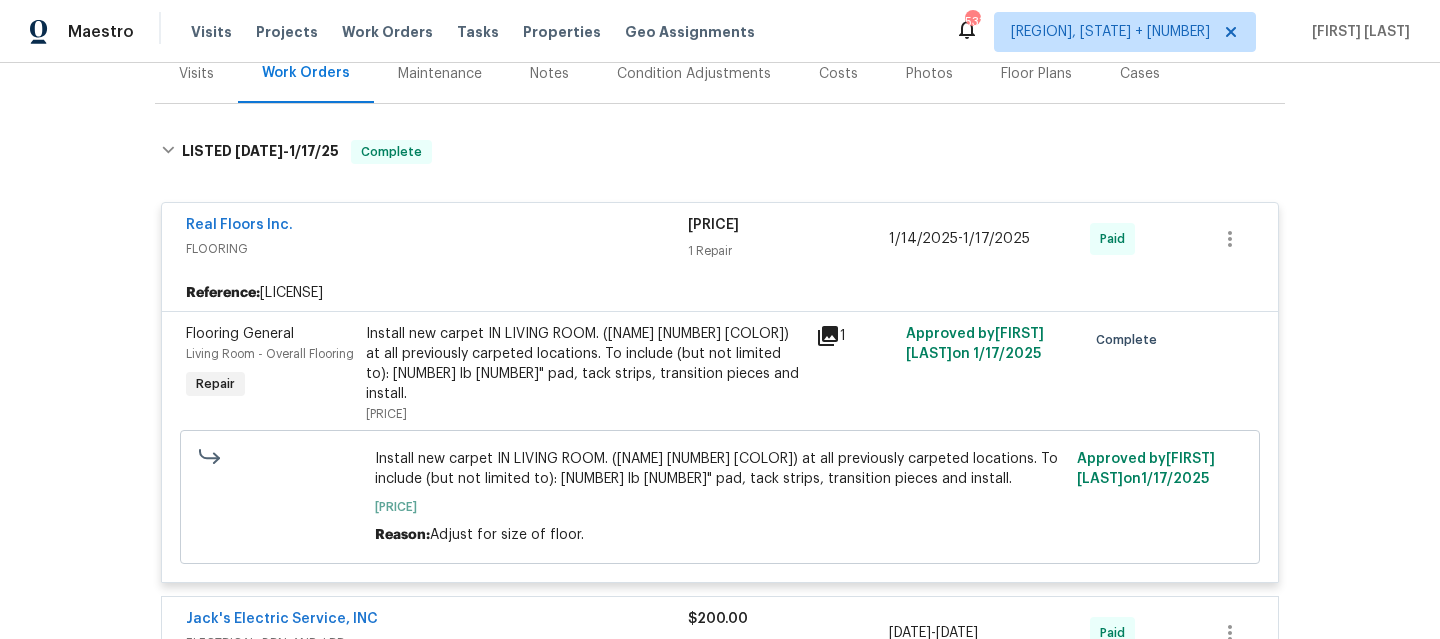 click on "FLOORING" at bounding box center [437, 249] 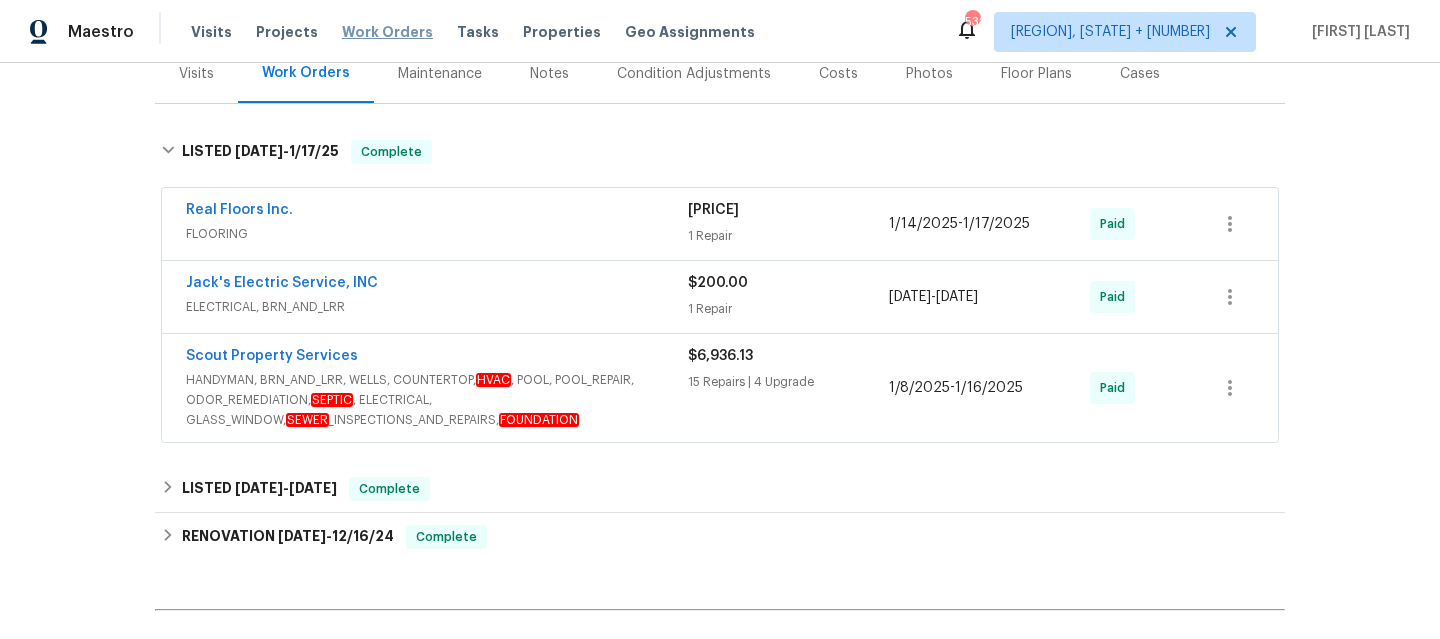 click on "Work Orders" at bounding box center (387, 32) 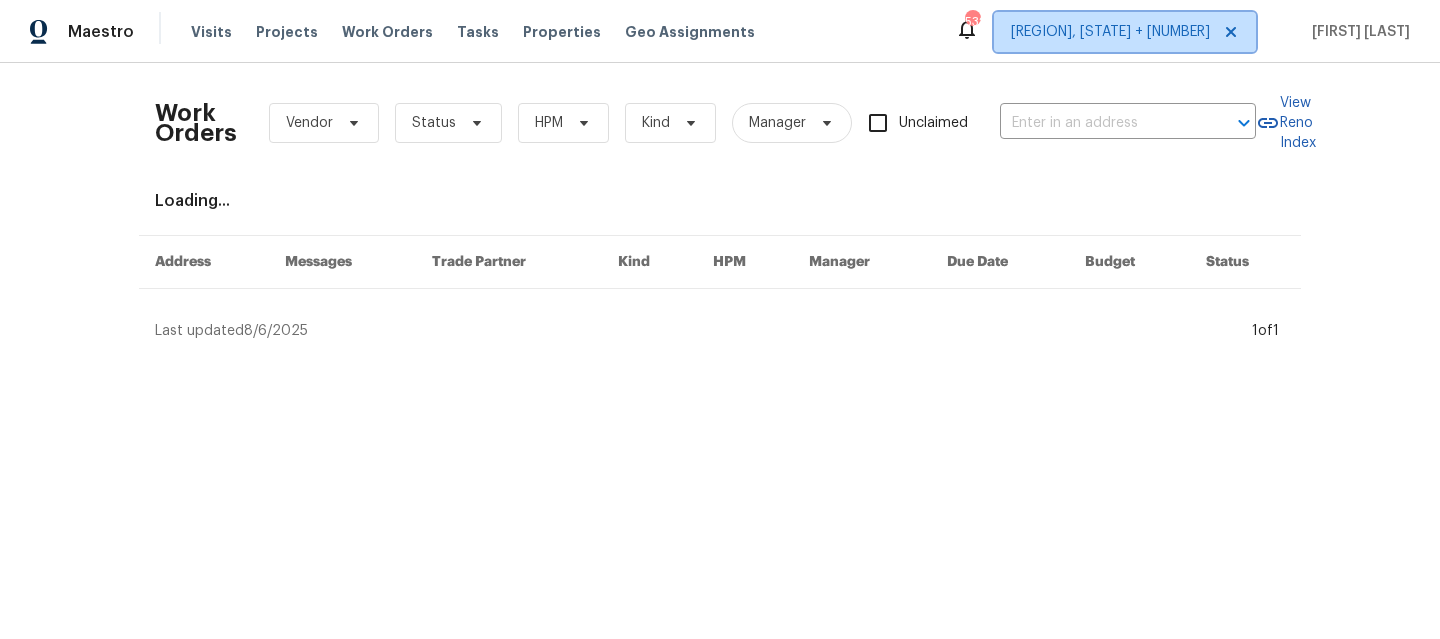 click on "[REGION], [STATE] + [NUMBER]" at bounding box center (1110, 32) 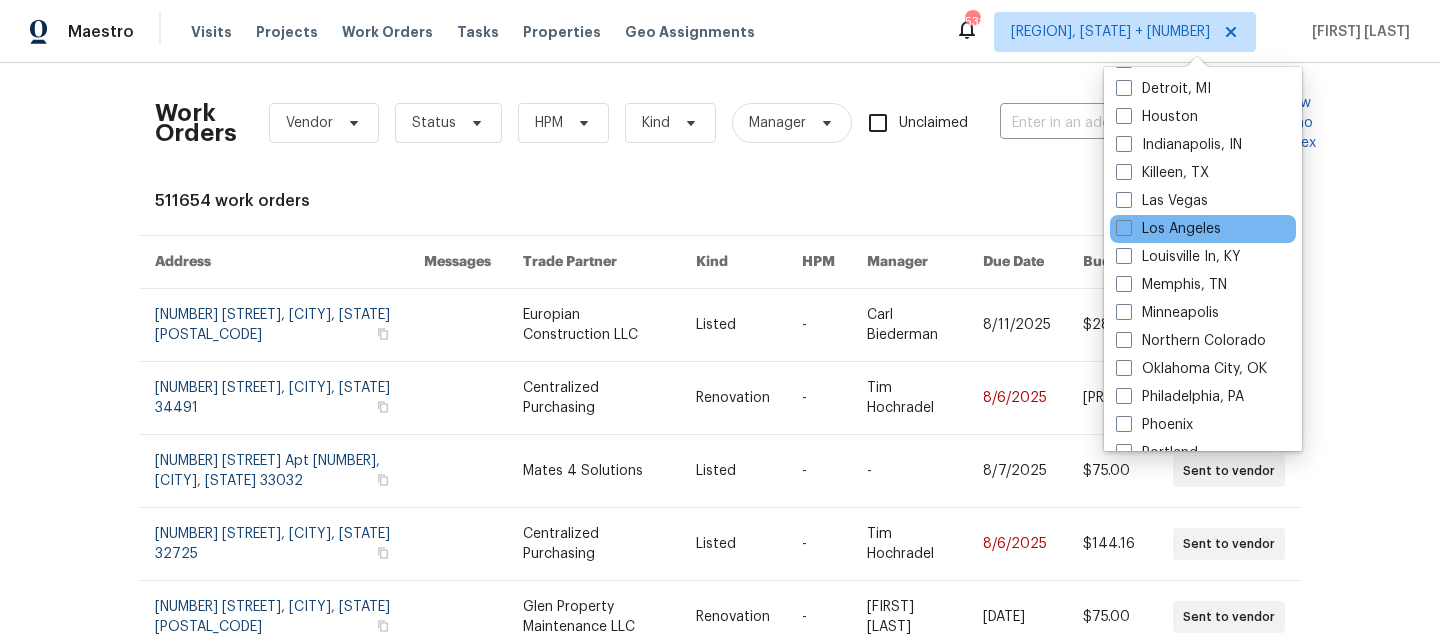 scroll, scrollTop: 955, scrollLeft: 0, axis: vertical 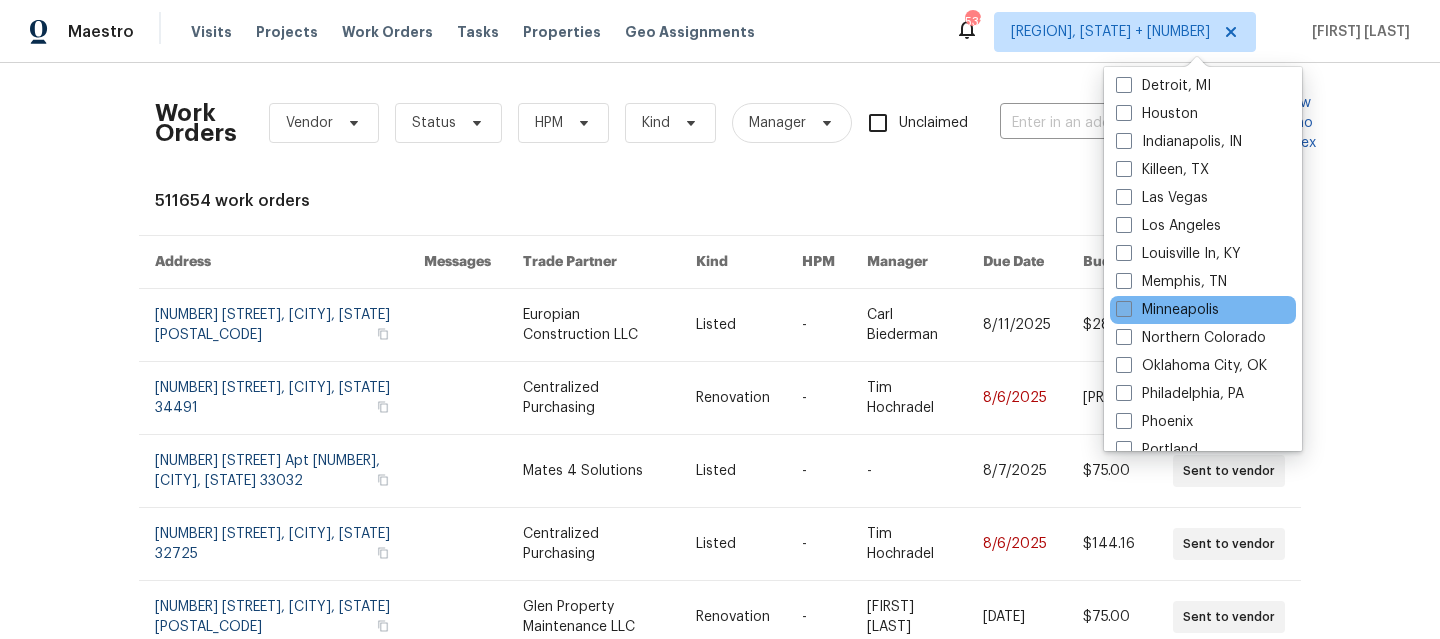 click on "Minneapolis" at bounding box center (1167, 310) 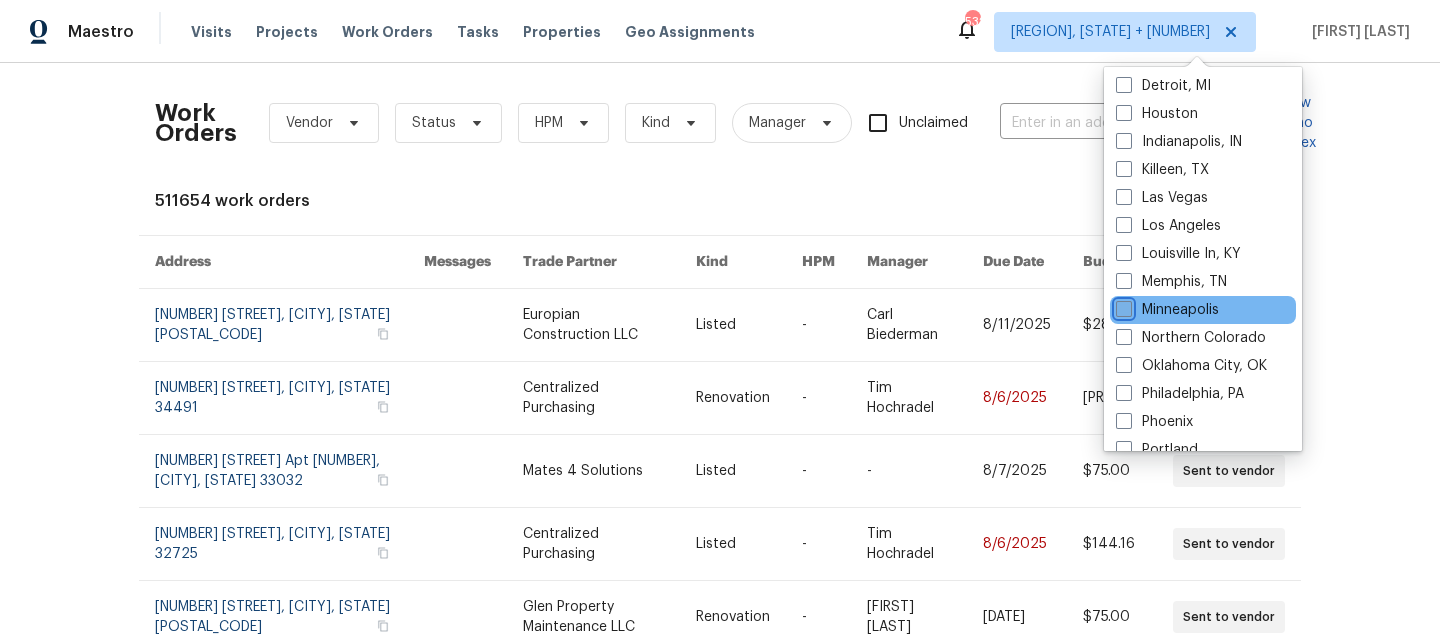 click on "Minneapolis" at bounding box center [1122, 306] 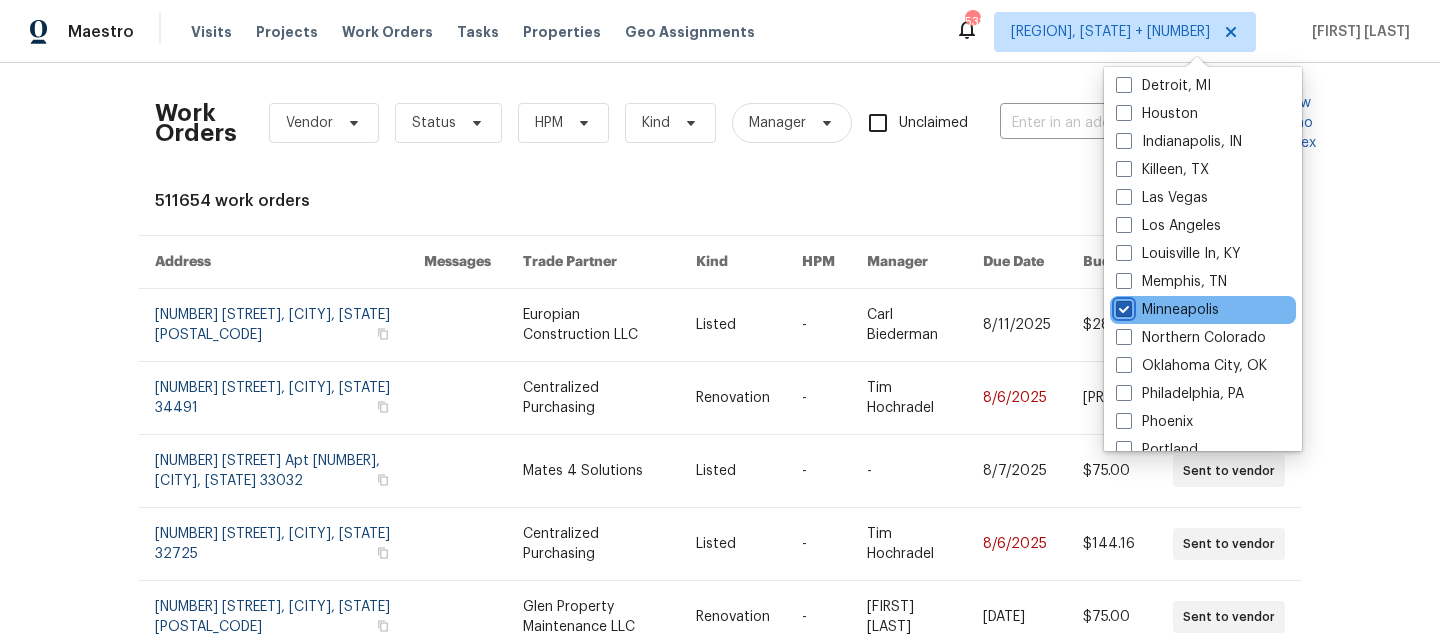 checkbox on "true" 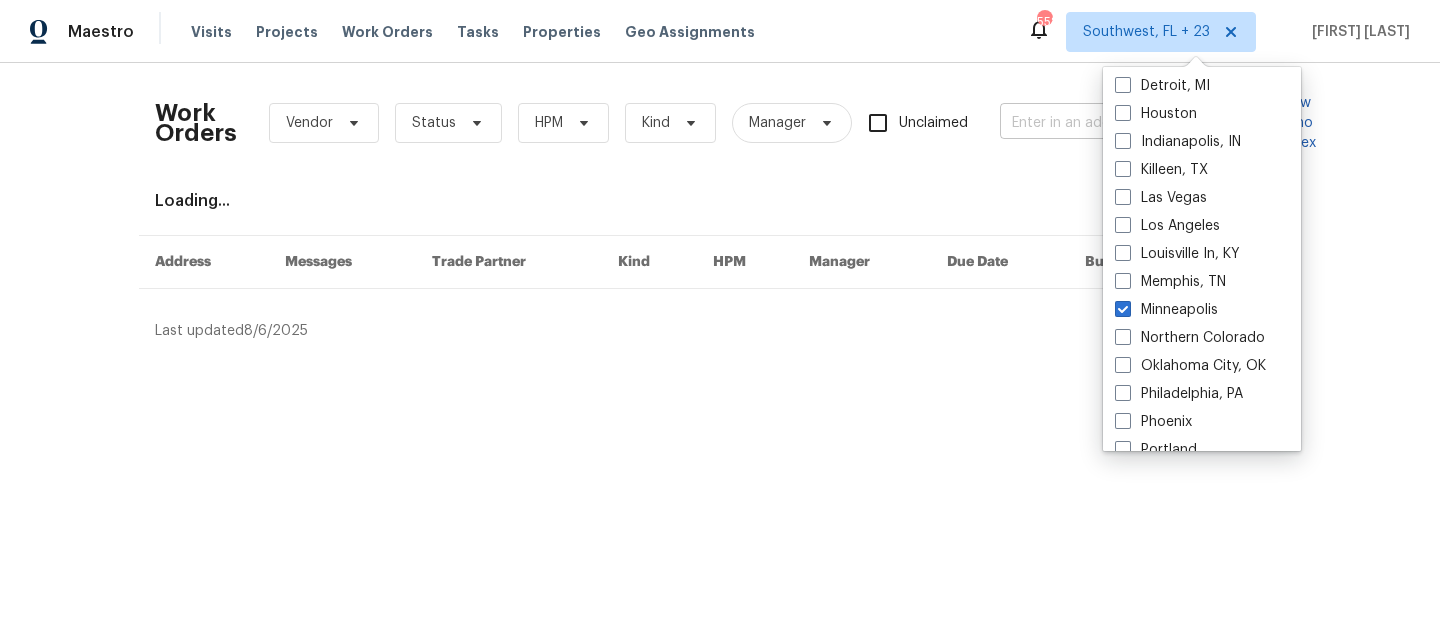 click at bounding box center (1100, 123) 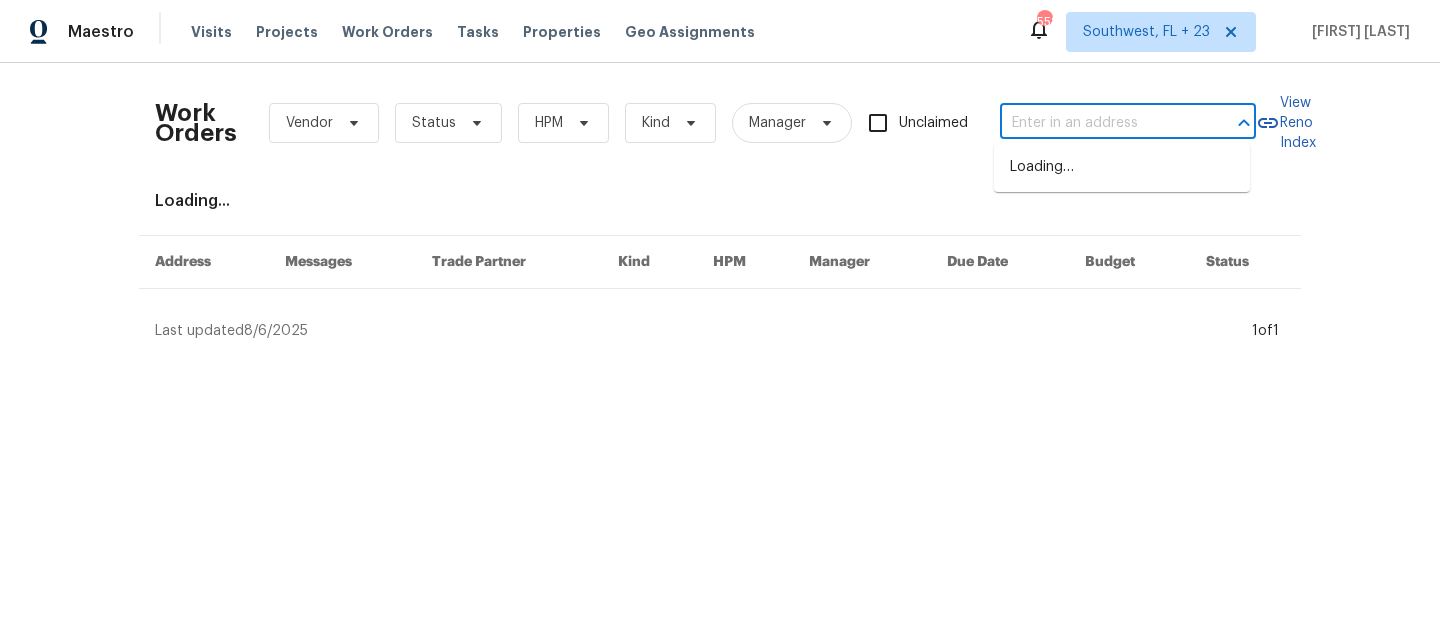 paste on "[NUMBER] [STREET], [CITY], [STATE] [POSTAL_CODE]" 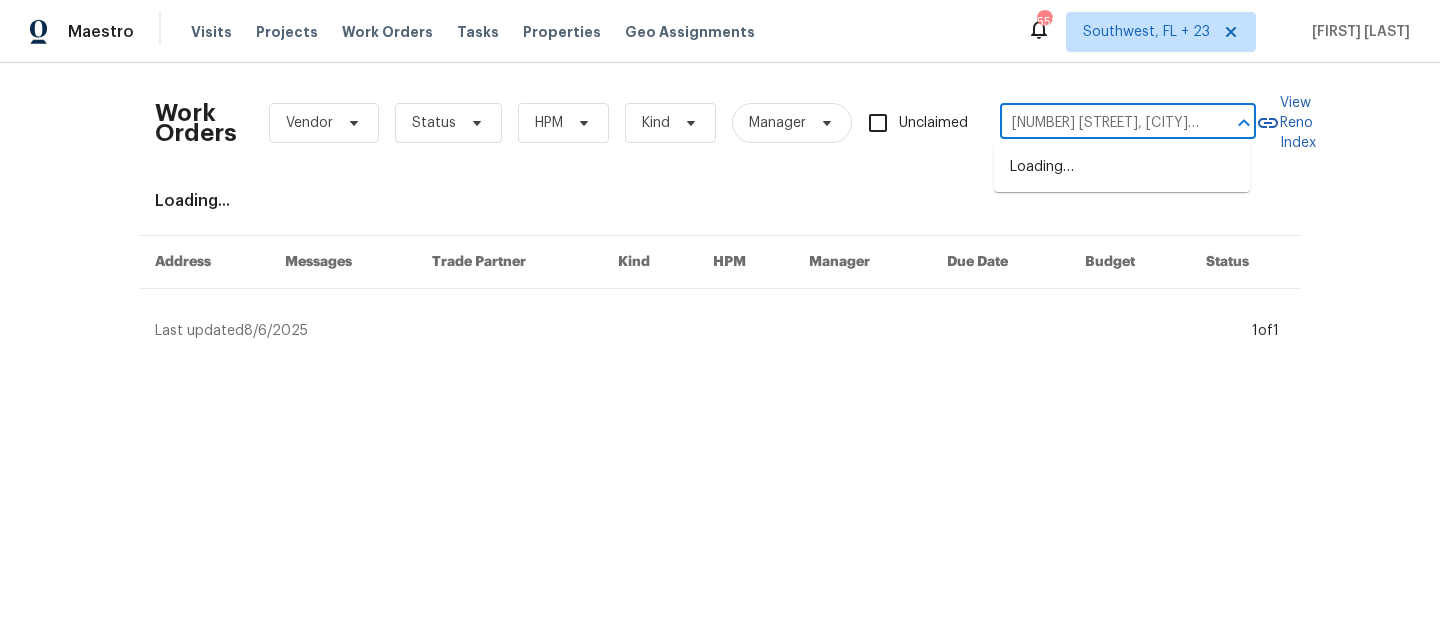 scroll, scrollTop: 0, scrollLeft: 52, axis: horizontal 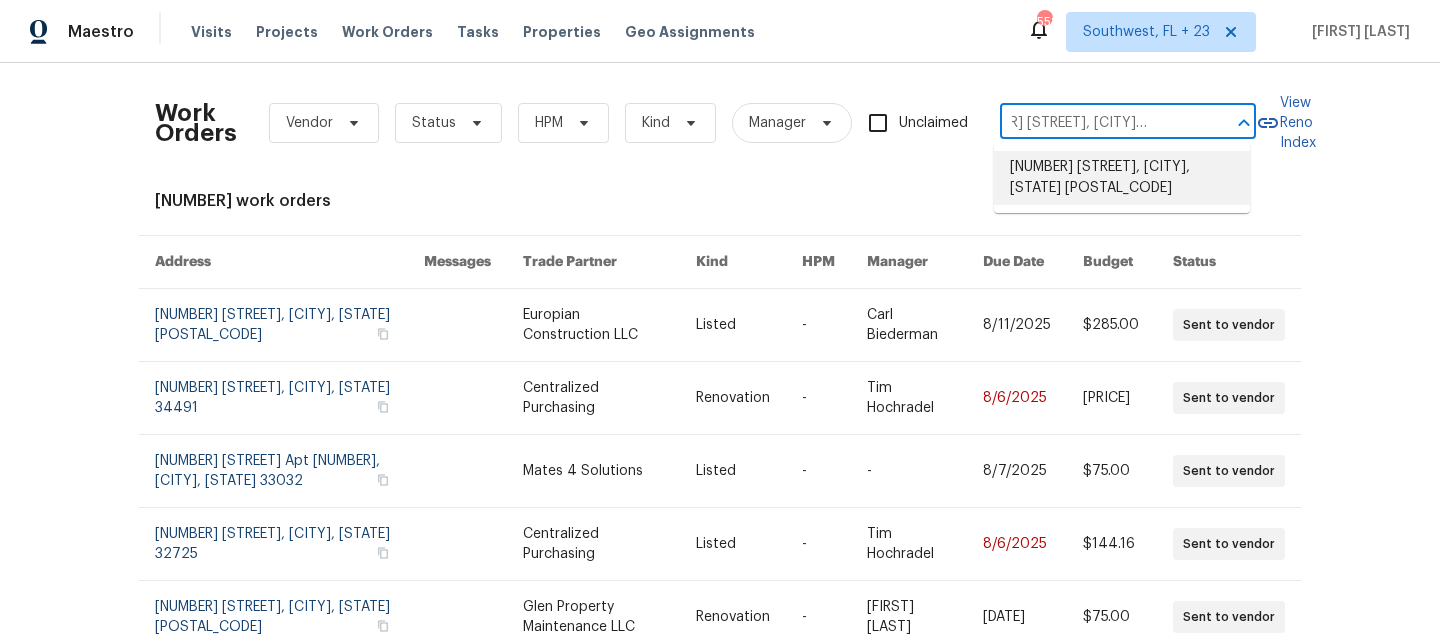 click on "[NUMBER] [STREET], [CITY], [STATE] [POSTAL_CODE]" at bounding box center [1122, 178] 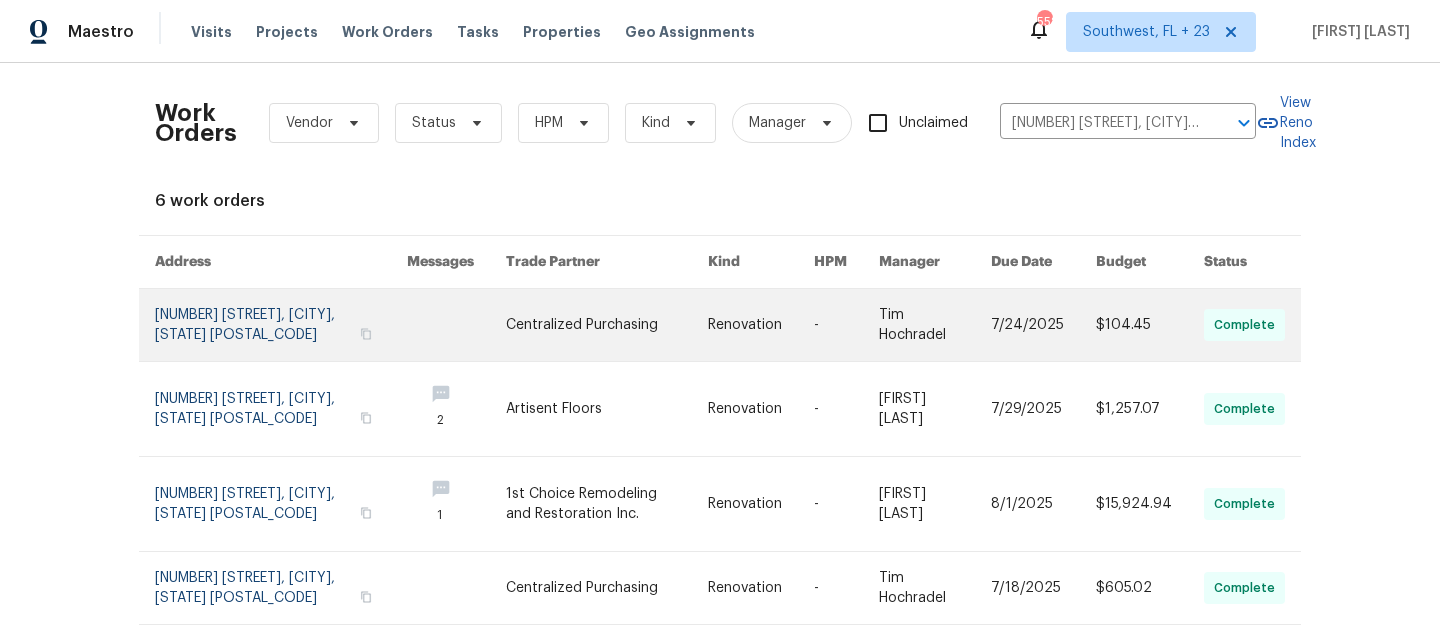 click at bounding box center (281, 325) 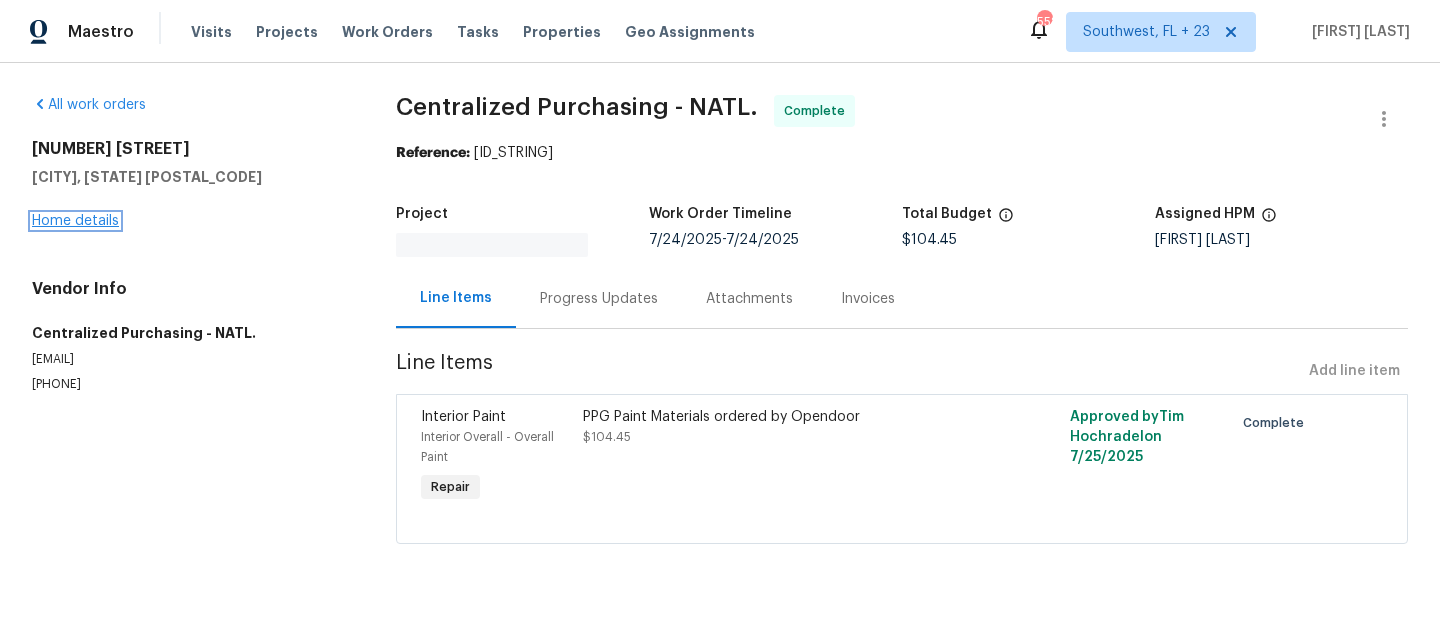 click on "Home details" at bounding box center (75, 221) 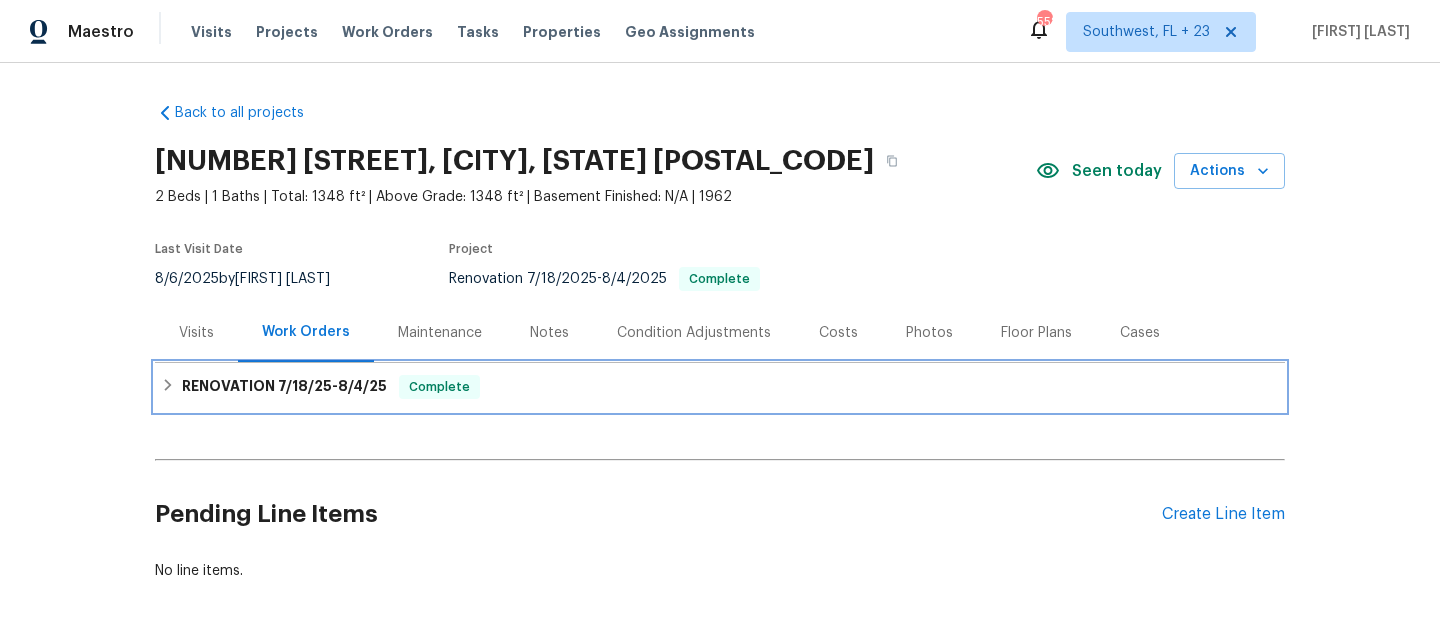 click on "RENOVATION [DATE] - [DATE] Complete" at bounding box center (720, 387) 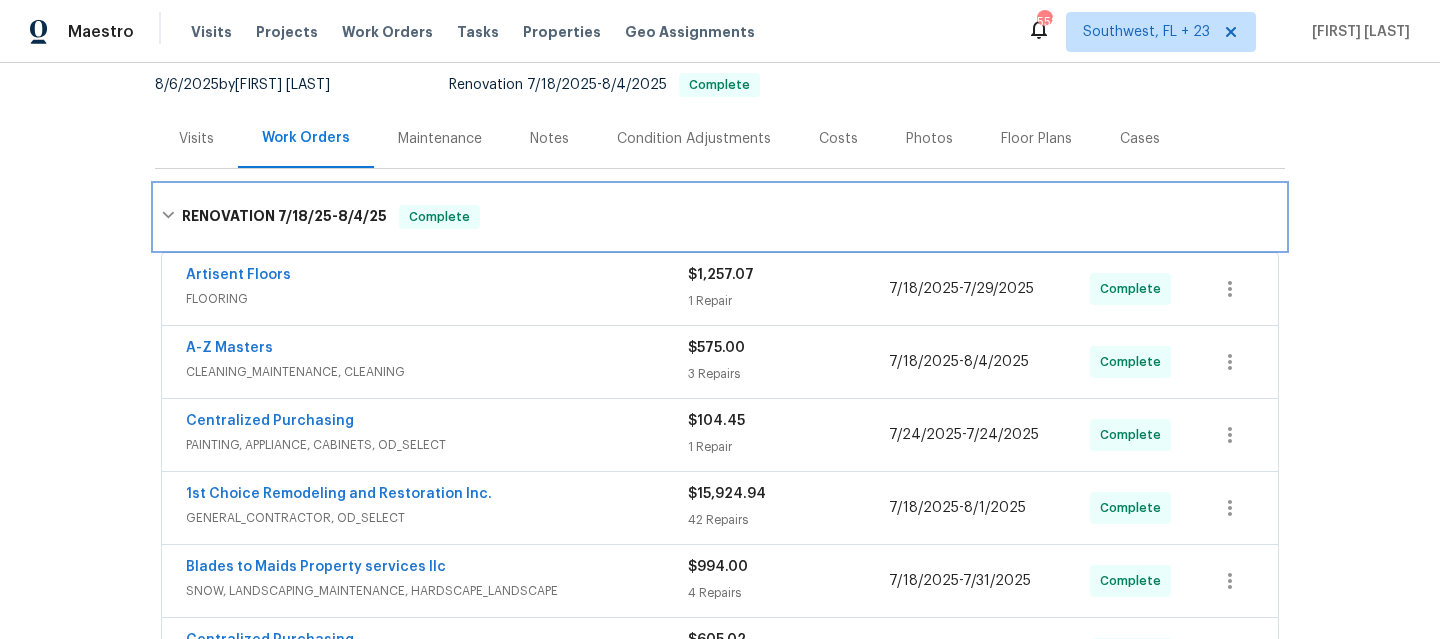 scroll, scrollTop: 142, scrollLeft: 0, axis: vertical 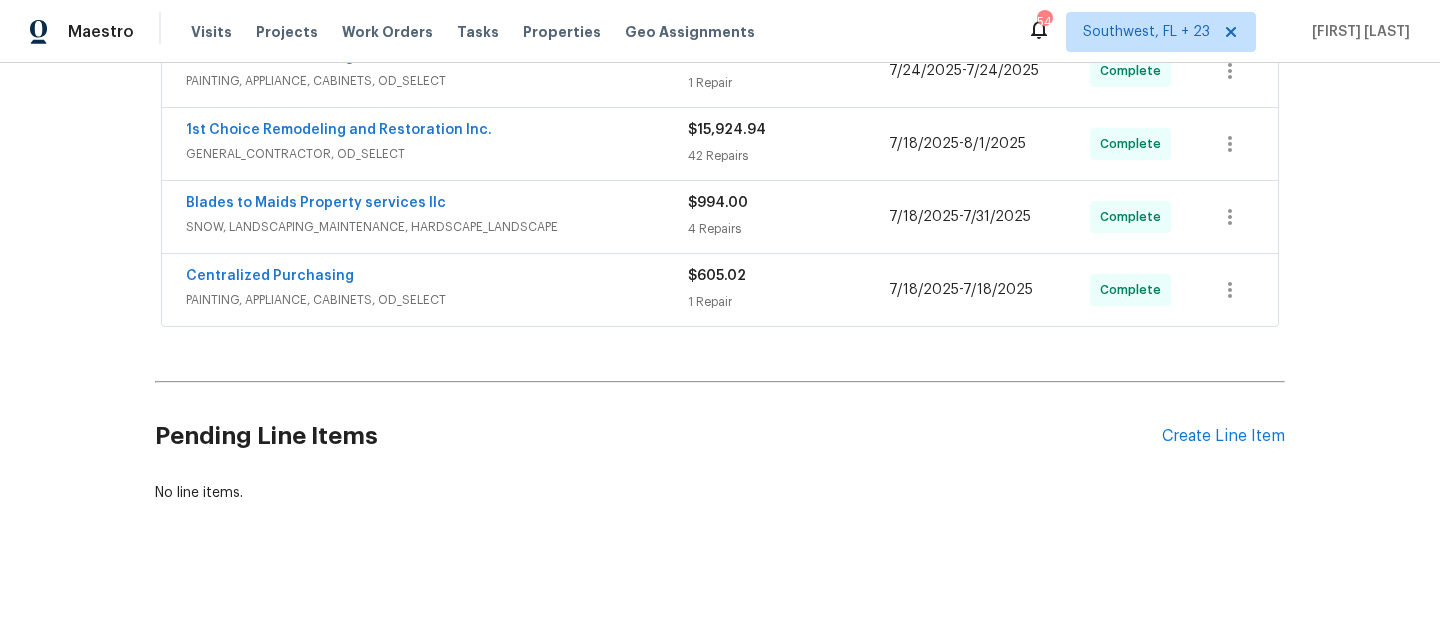 click on "PAINTING, APPLIANCE, CABINETS, OD_SELECT" at bounding box center (437, 300) 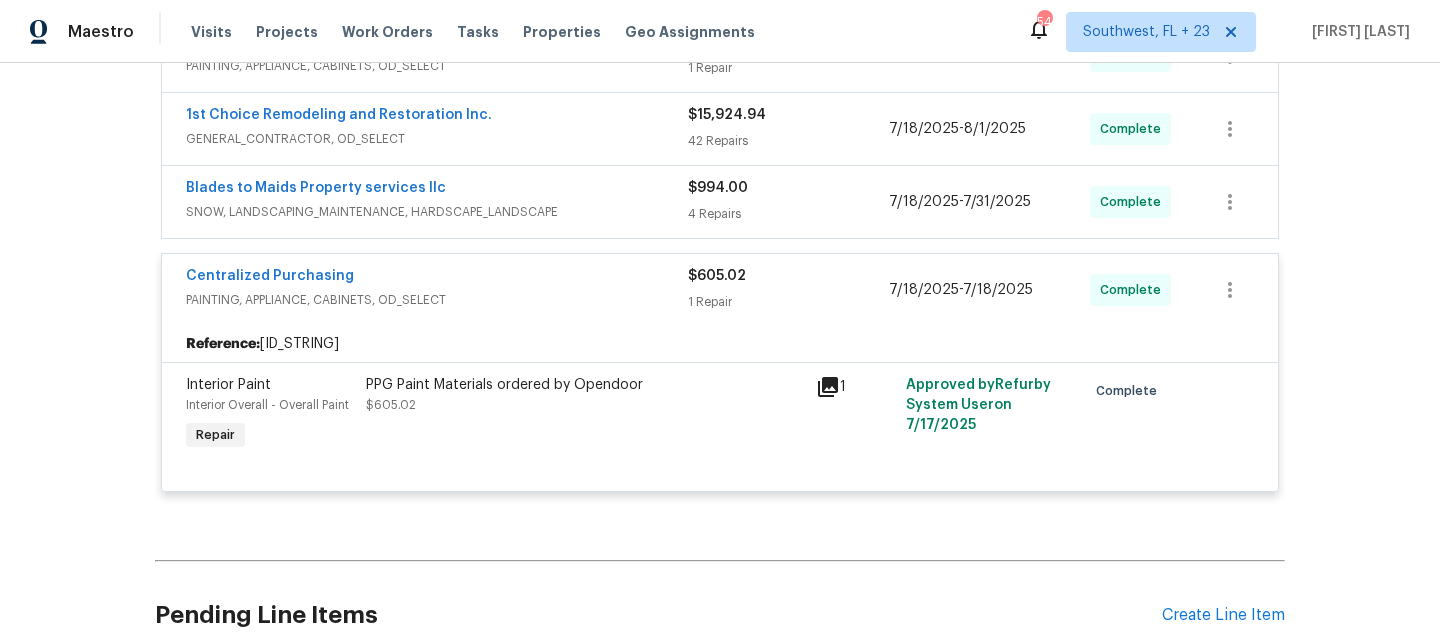 click on "Centralized Purchasing" at bounding box center (437, 278) 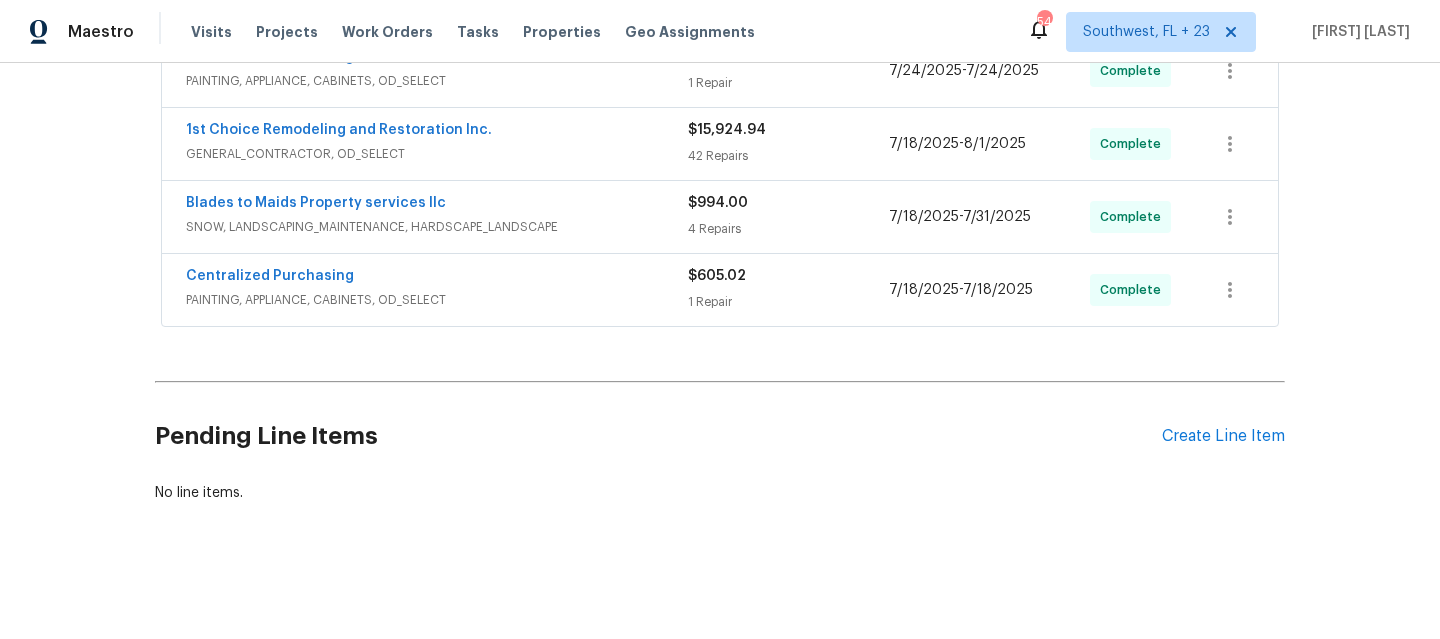 click on "Blades to Maids Property services llc" at bounding box center (437, 205) 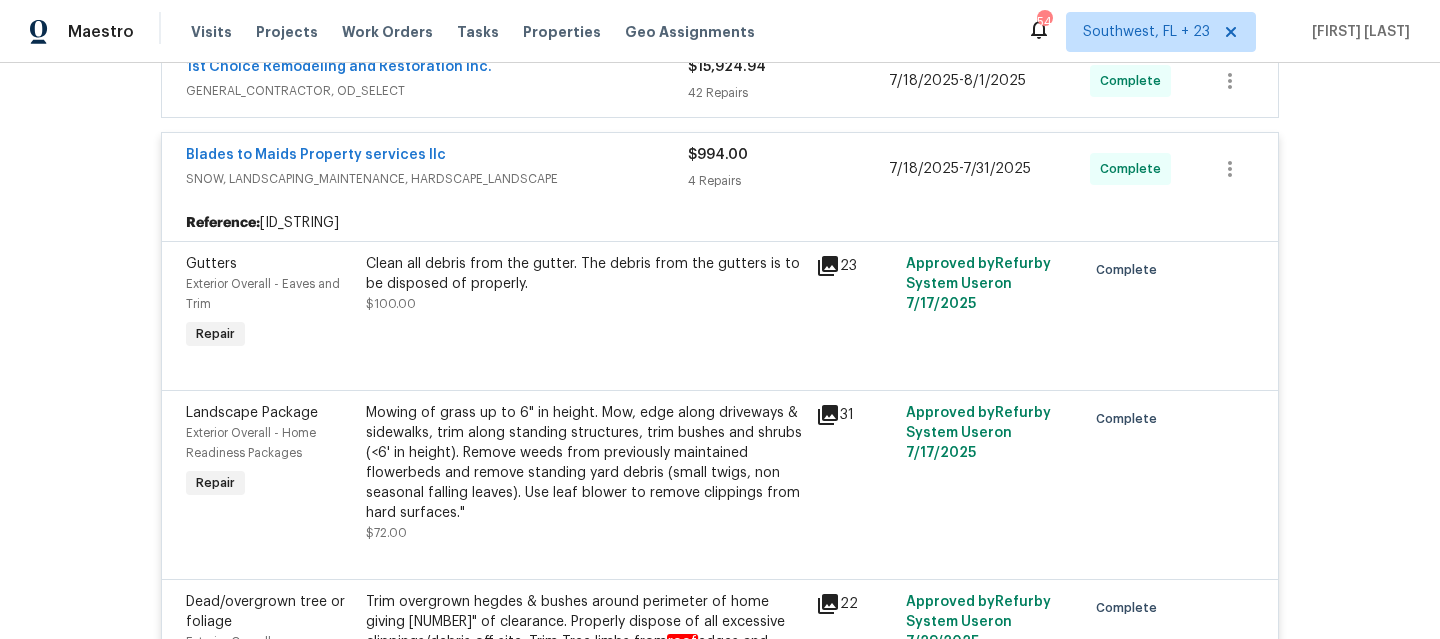 scroll, scrollTop: 526, scrollLeft: 0, axis: vertical 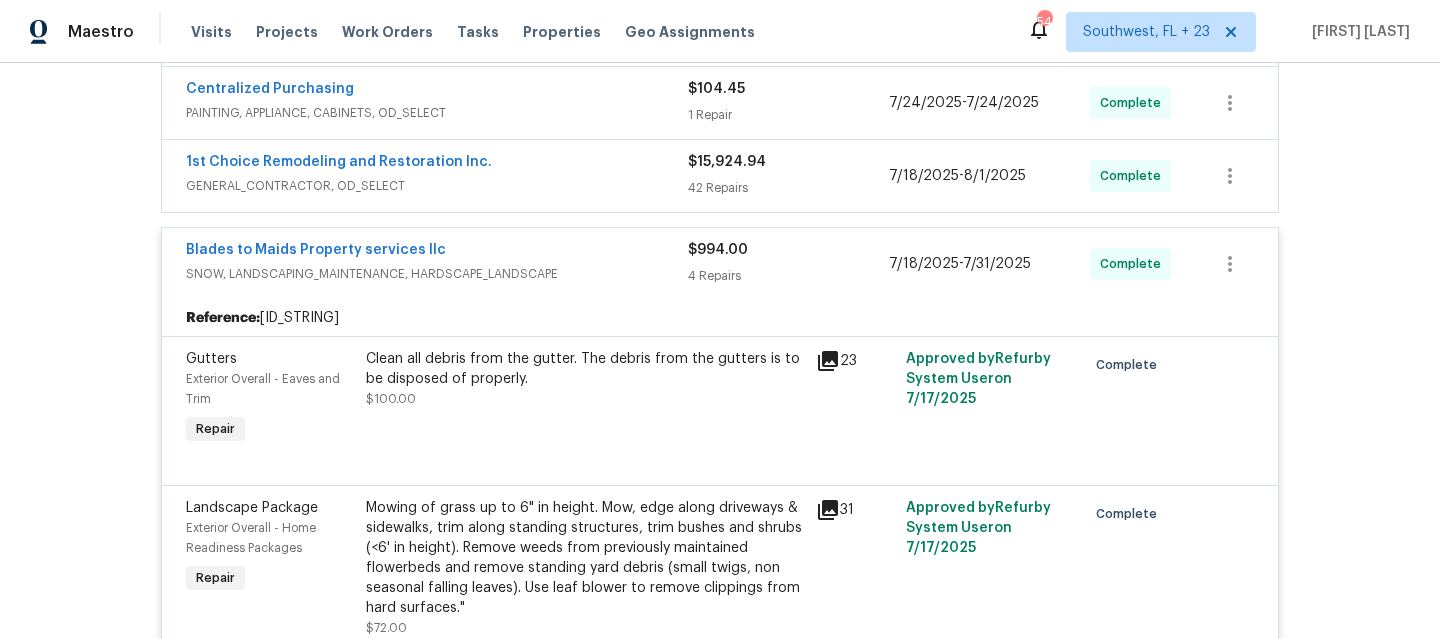 click on "Blades to Maids Property services llc" at bounding box center [437, 252] 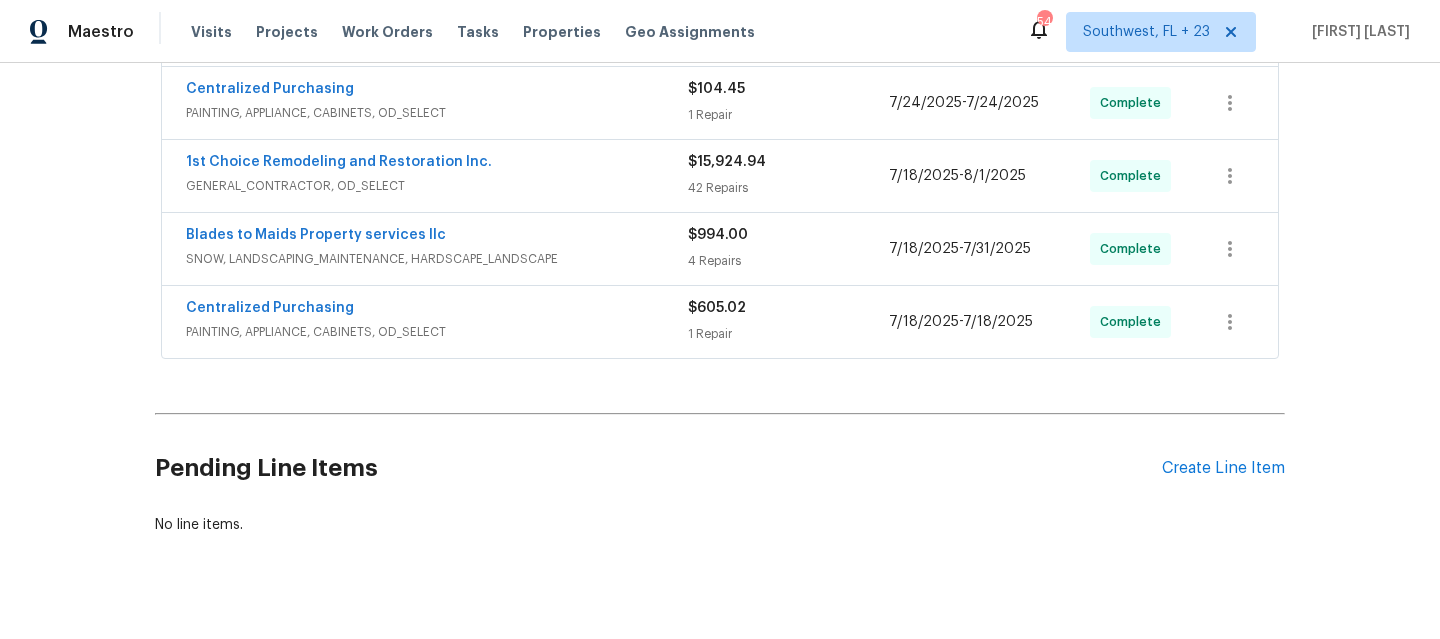 click on "[COMPANY_NAME] [ROLE], [ROLE], [PRICE] [NUMBER] Repairs [DATE] - [DATE] Complete" at bounding box center (720, 176) 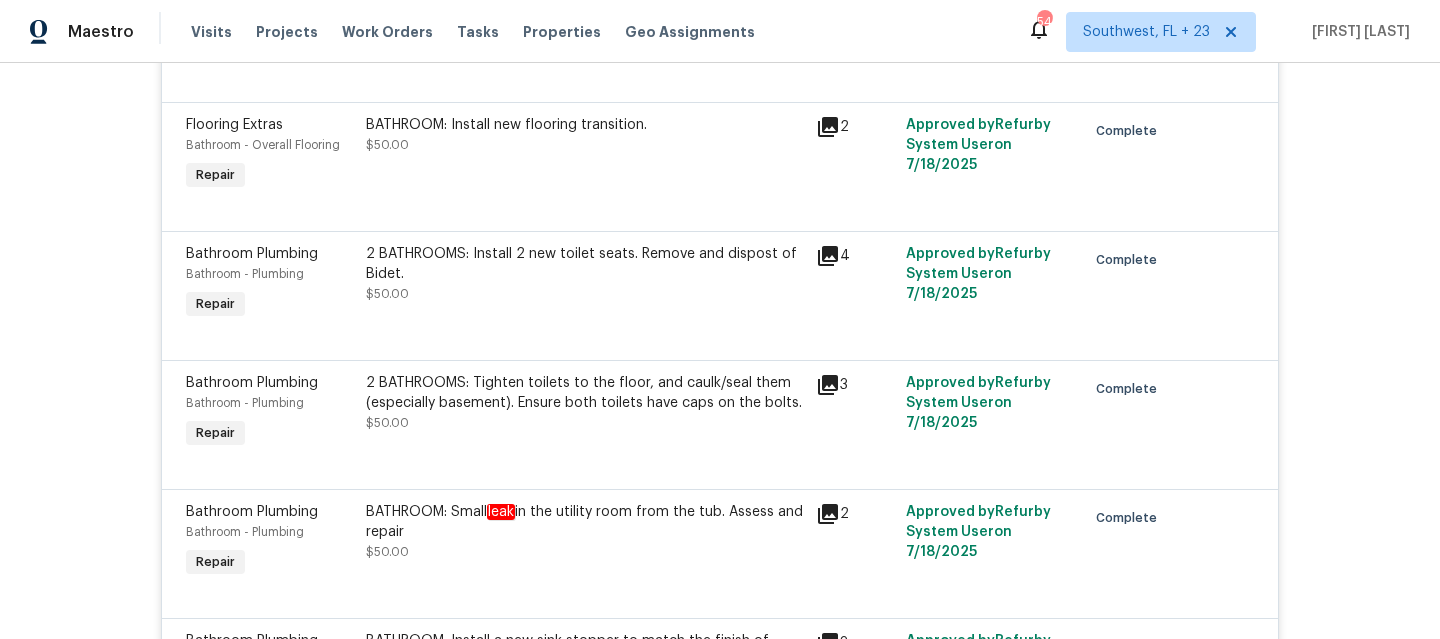 scroll, scrollTop: 814, scrollLeft: 0, axis: vertical 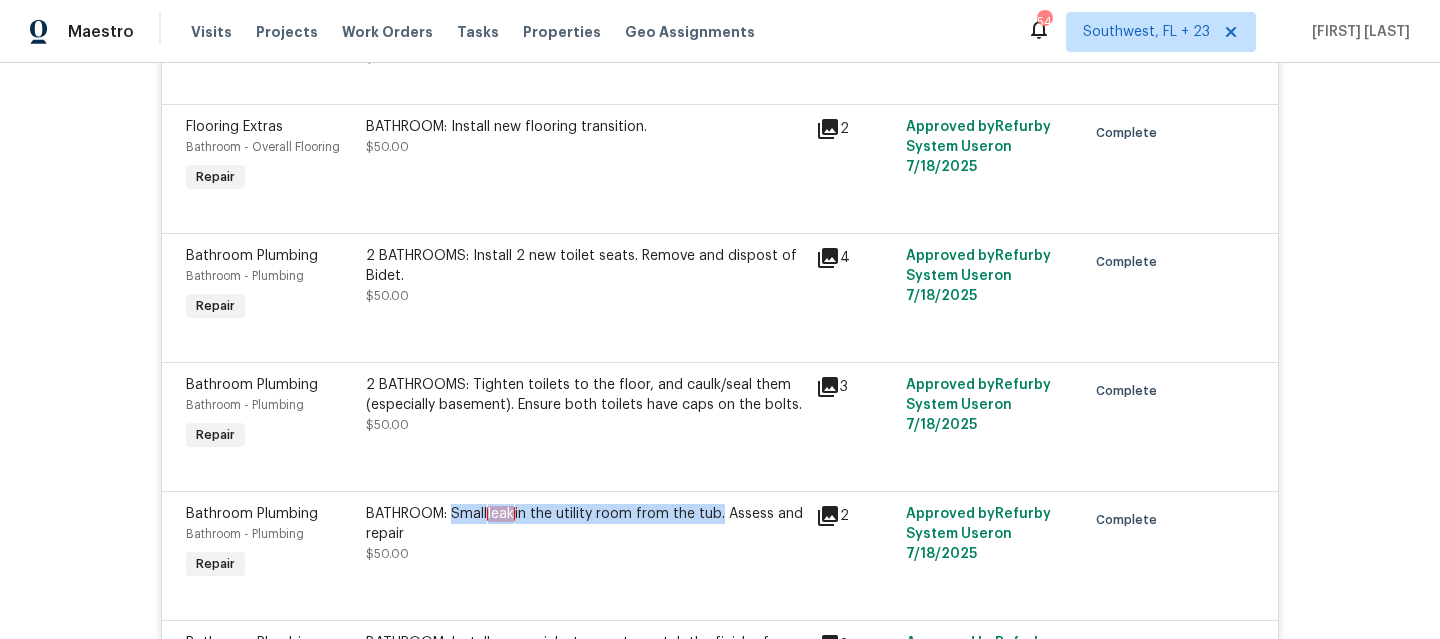 drag, startPoint x: 443, startPoint y: 516, endPoint x: 715, endPoint y: 524, distance: 272.1176 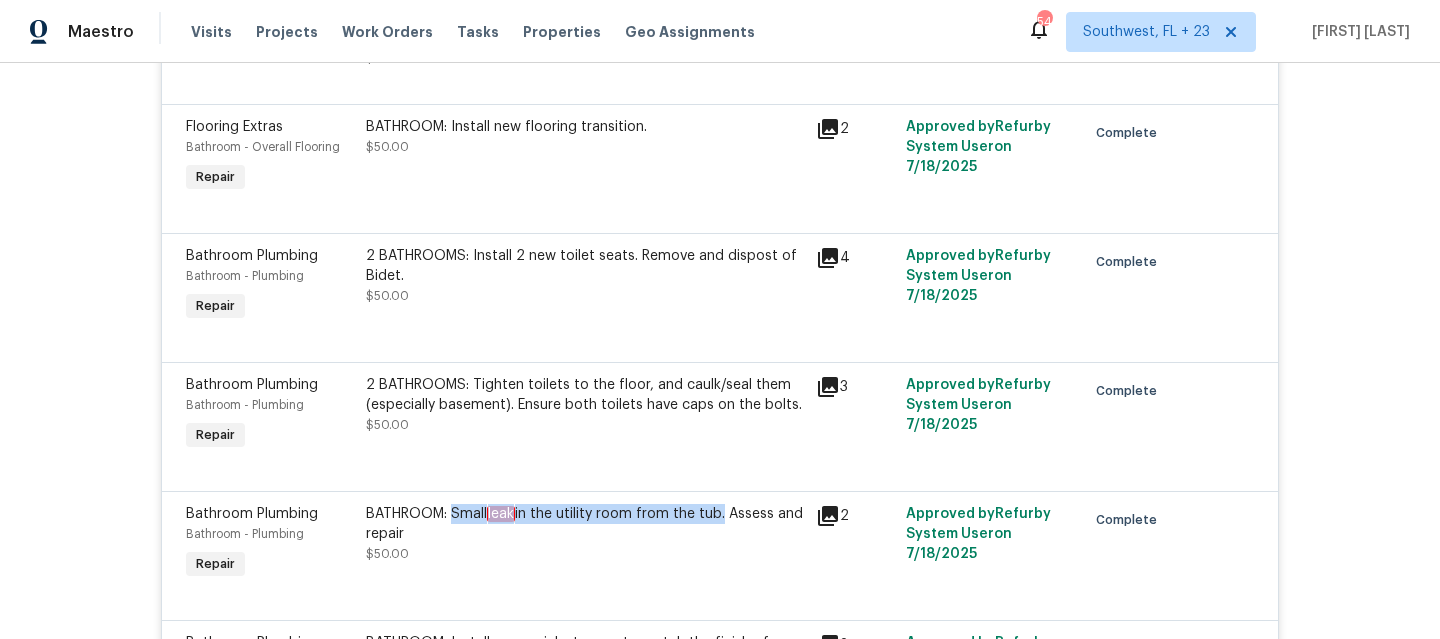copy on "Small  leak  in the utility room from the tub" 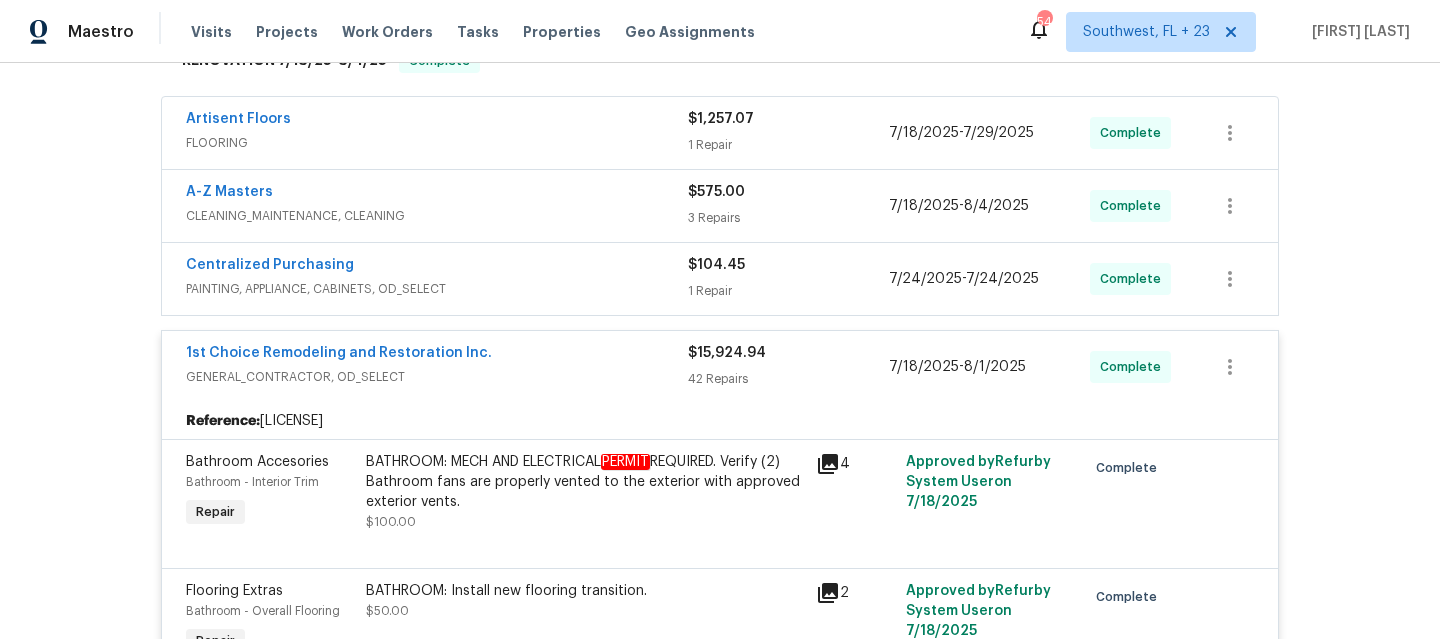 scroll, scrollTop: 317, scrollLeft: 0, axis: vertical 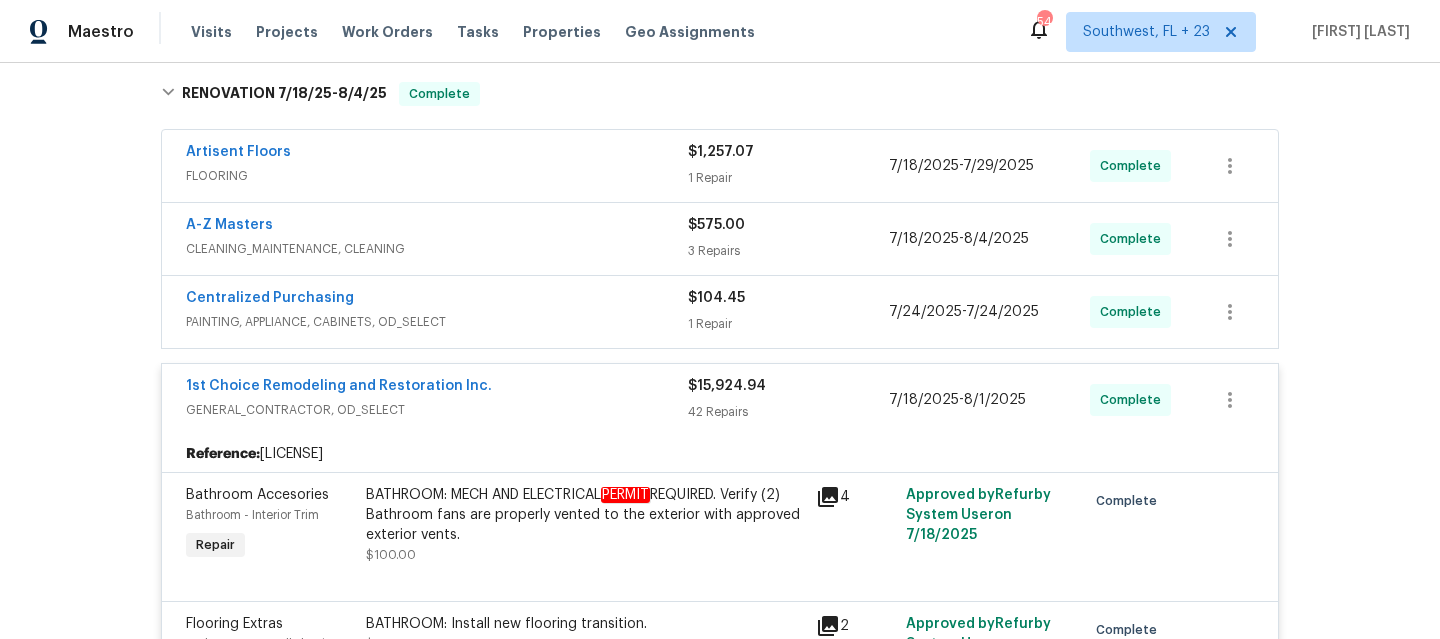 click on "1st Choice Remodeling and Restoration Inc." at bounding box center (437, 388) 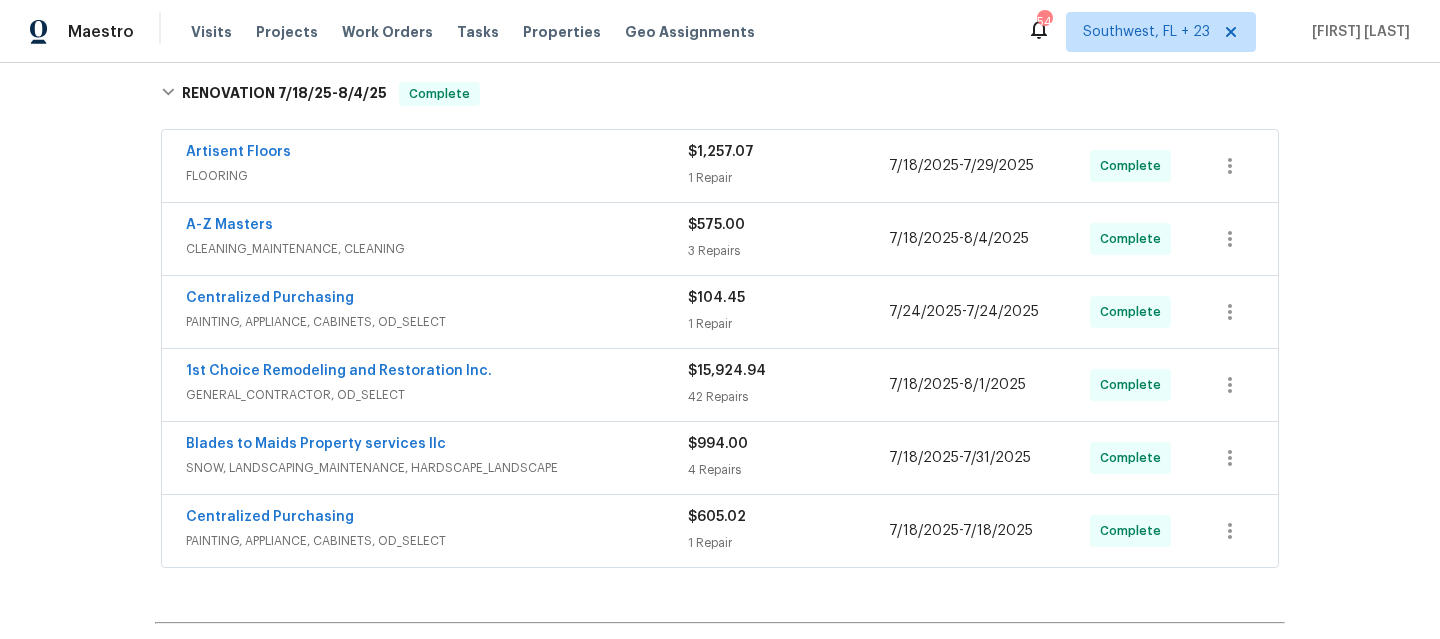 click on "PAINTING, APPLIANCE, CABINETS, OD_SELECT" at bounding box center (437, 322) 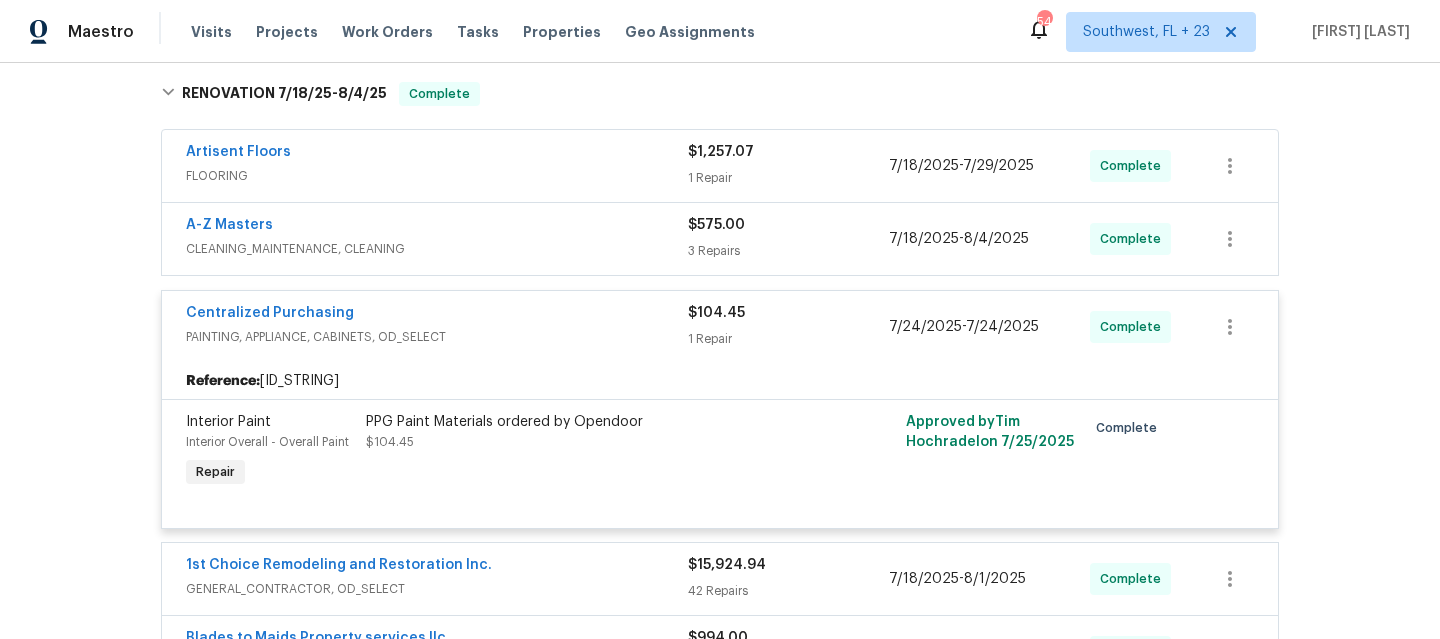 click on "Centralized Purchasing" at bounding box center (437, 315) 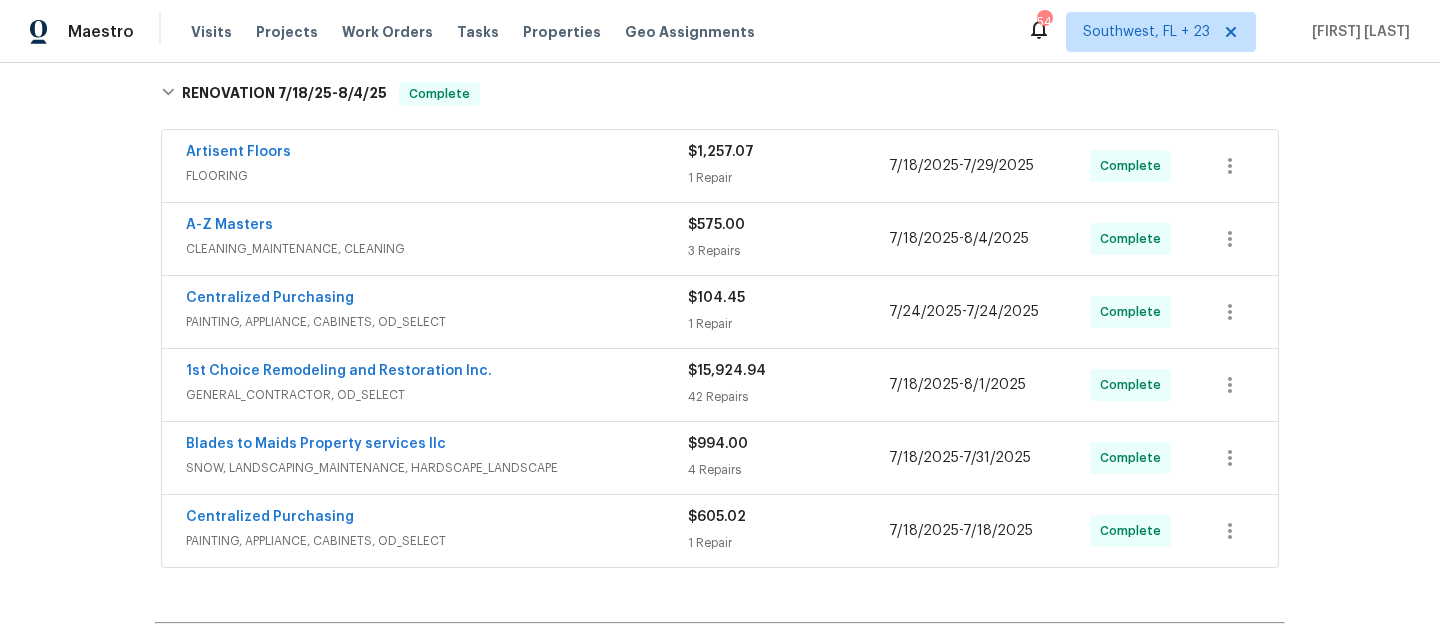 click on "CLEANING_MAINTENANCE, CLEANING" at bounding box center (437, 249) 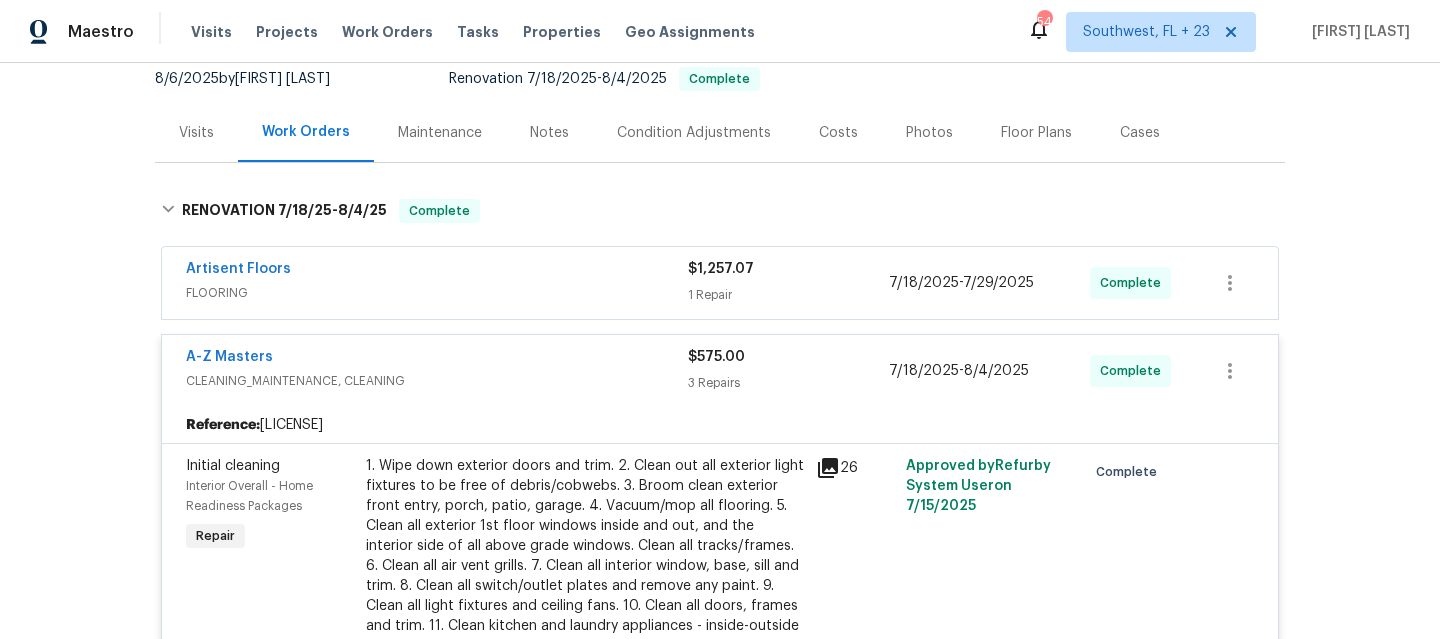 scroll, scrollTop: 202, scrollLeft: 0, axis: vertical 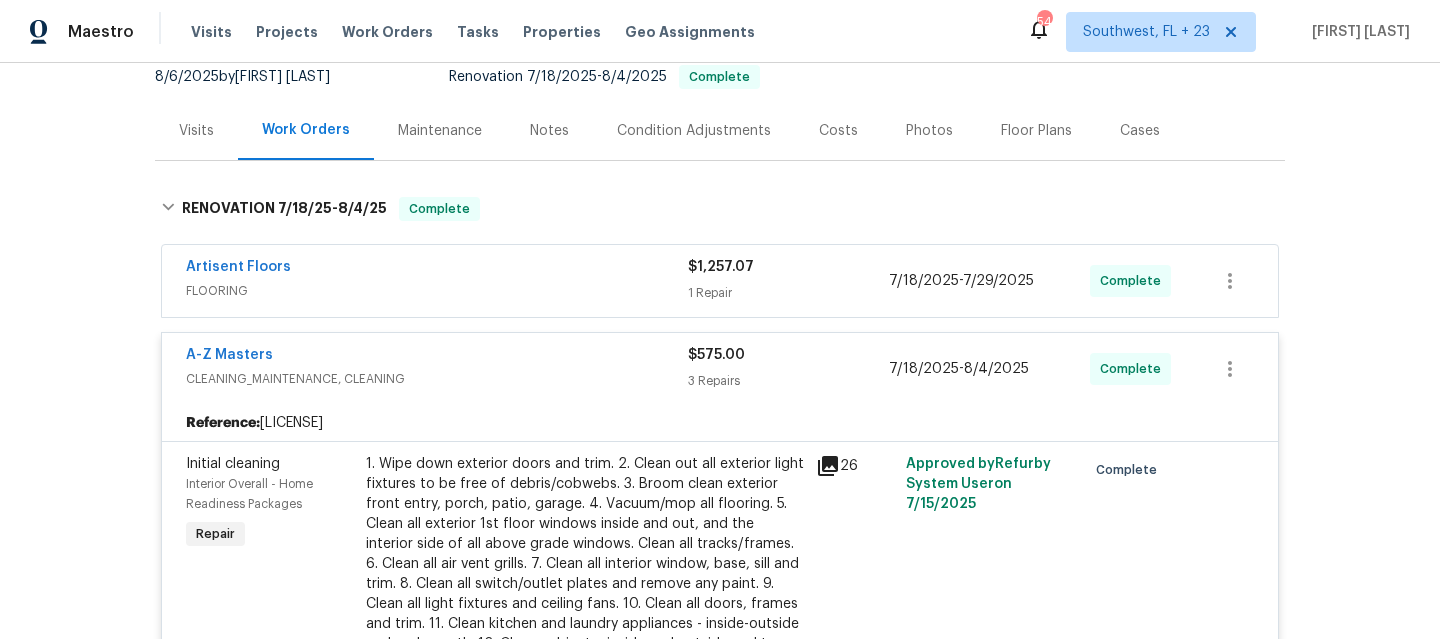 click on "A-Z Masters" at bounding box center [437, 357] 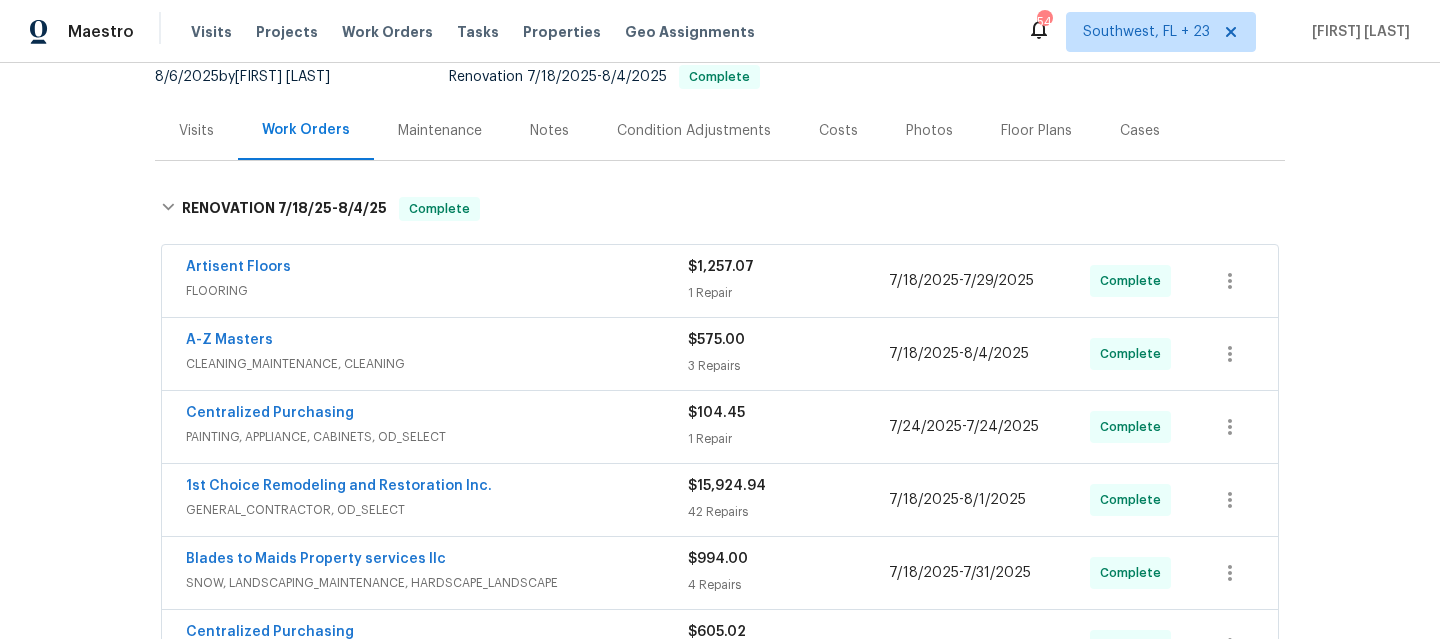 click on "Artisent Floors" at bounding box center [437, 269] 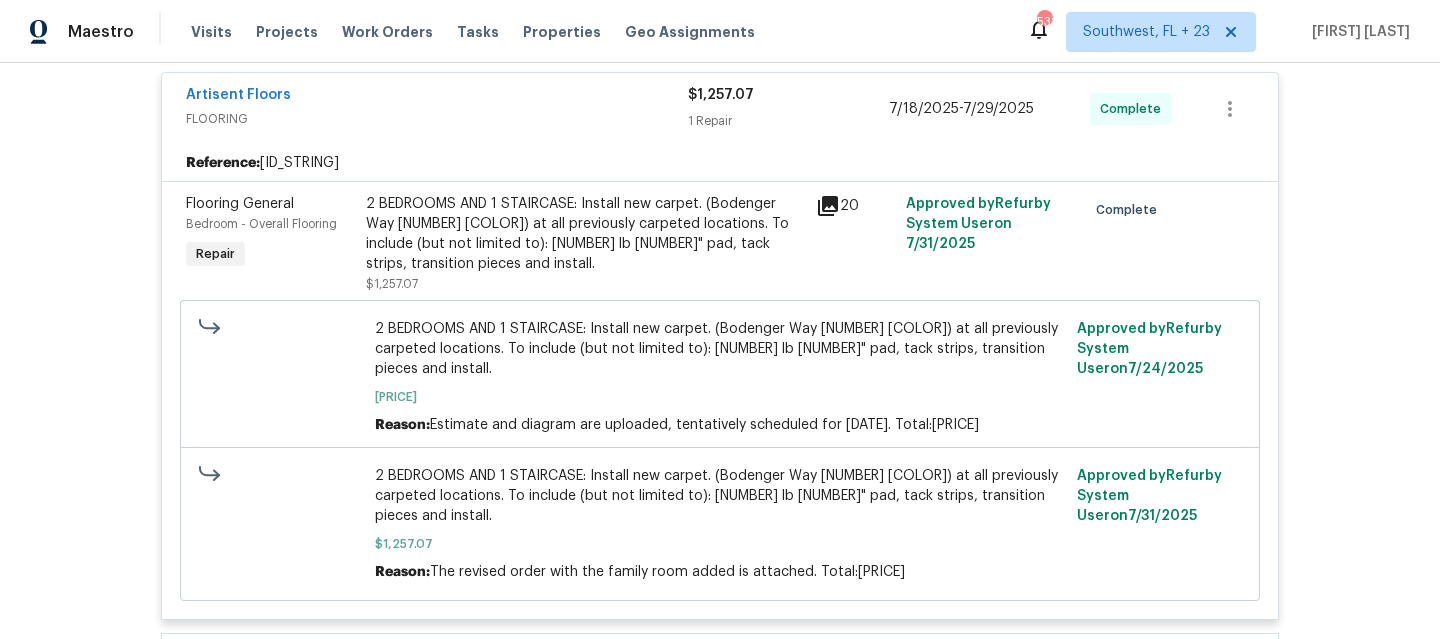 scroll, scrollTop: 260, scrollLeft: 0, axis: vertical 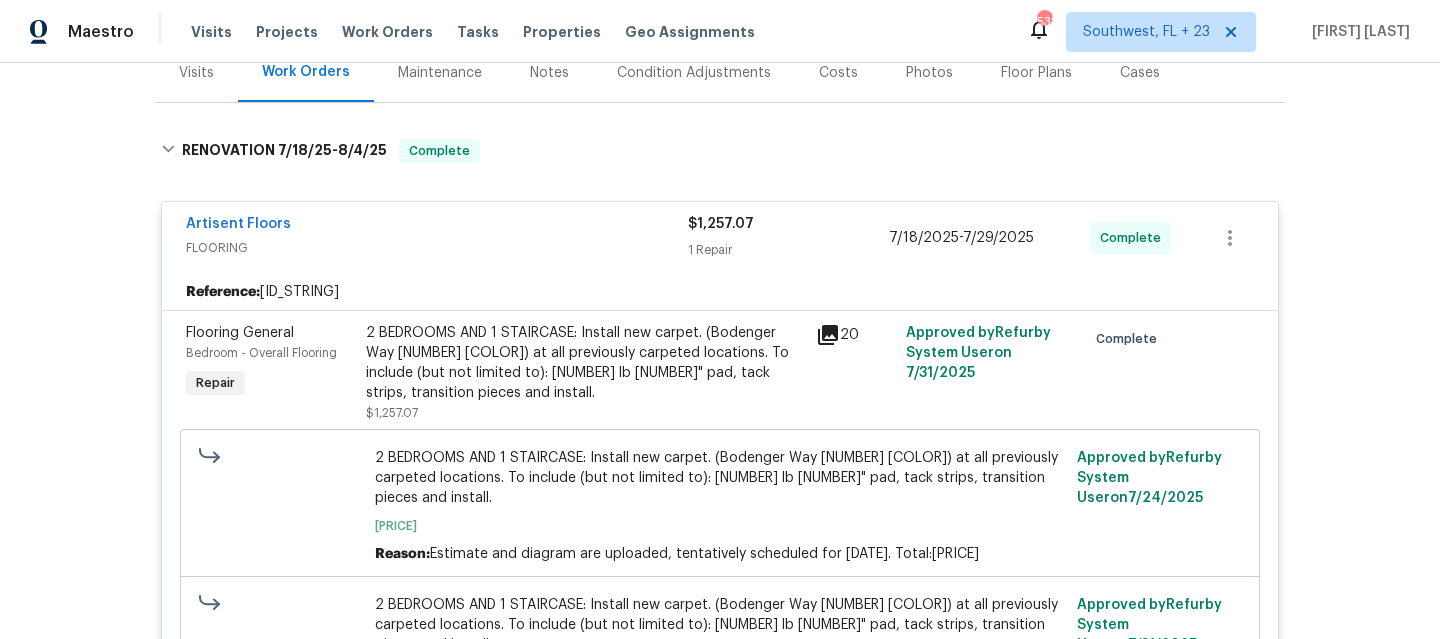 click on "Artisent Floors FLOORING [PRICE] [NUMBER] Repair [DATE] - [DATE] Complete" at bounding box center (720, 238) 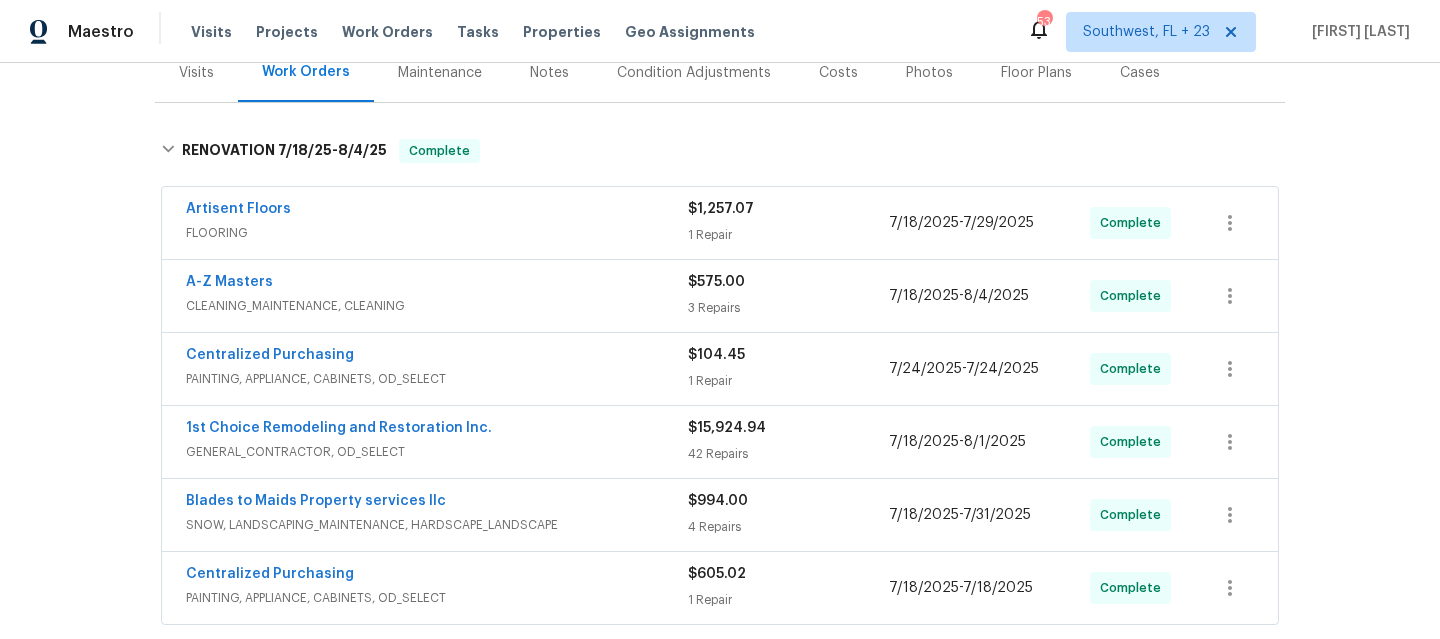 scroll, scrollTop: 573, scrollLeft: 0, axis: vertical 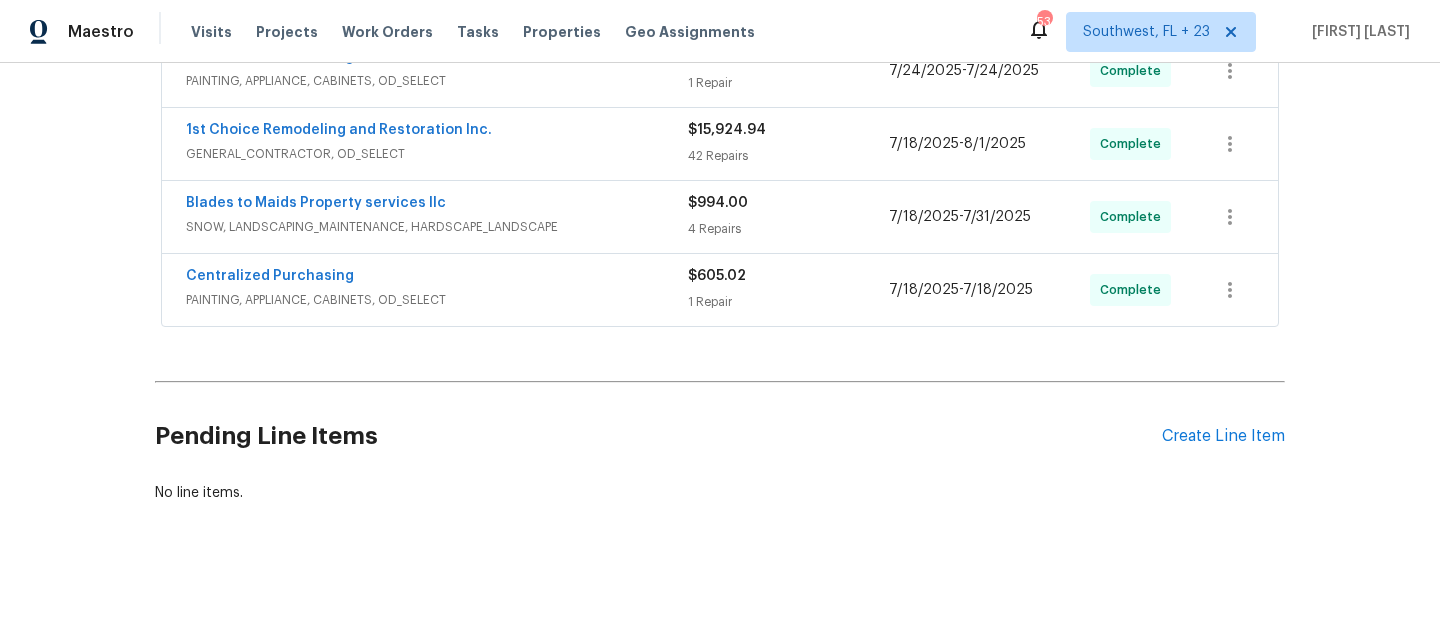 click on "PAINTING, APPLIANCE, CABINETS, OD_SELECT" at bounding box center (437, 300) 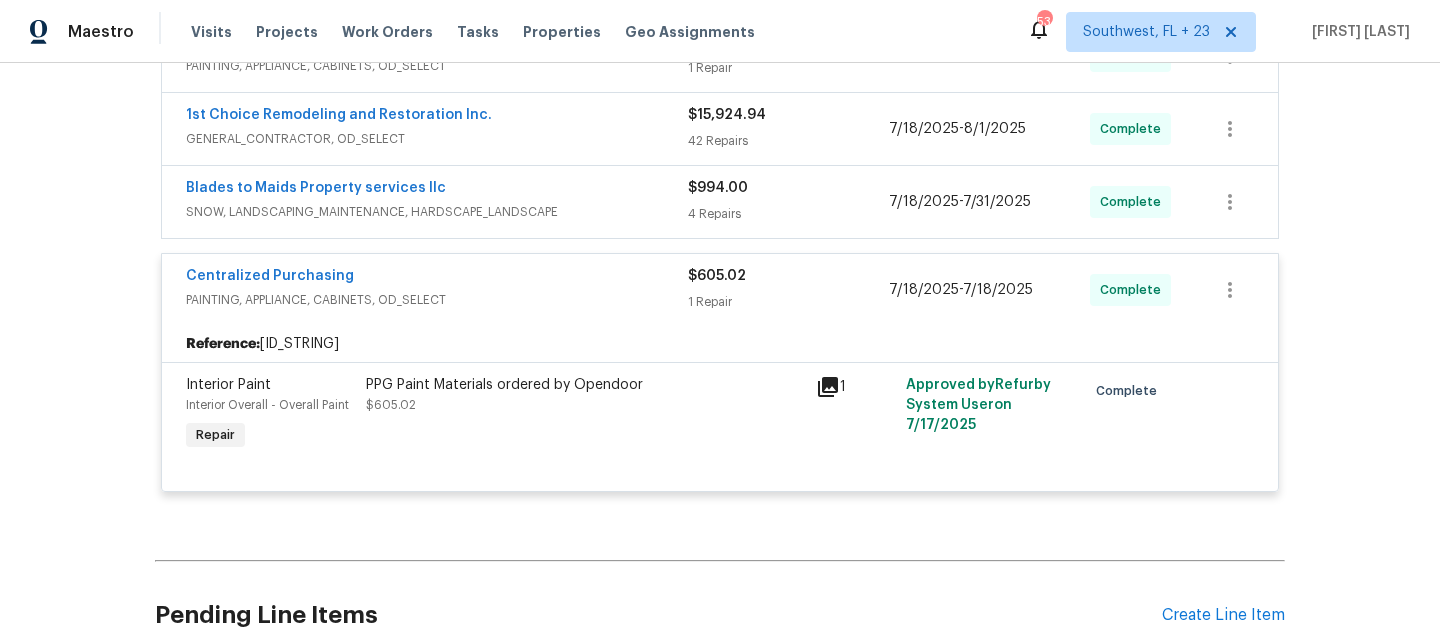 click on "SNOW, LANDSCAPING_MAINTENANCE, HARDSCAPE_LANDSCAPE" at bounding box center [437, 212] 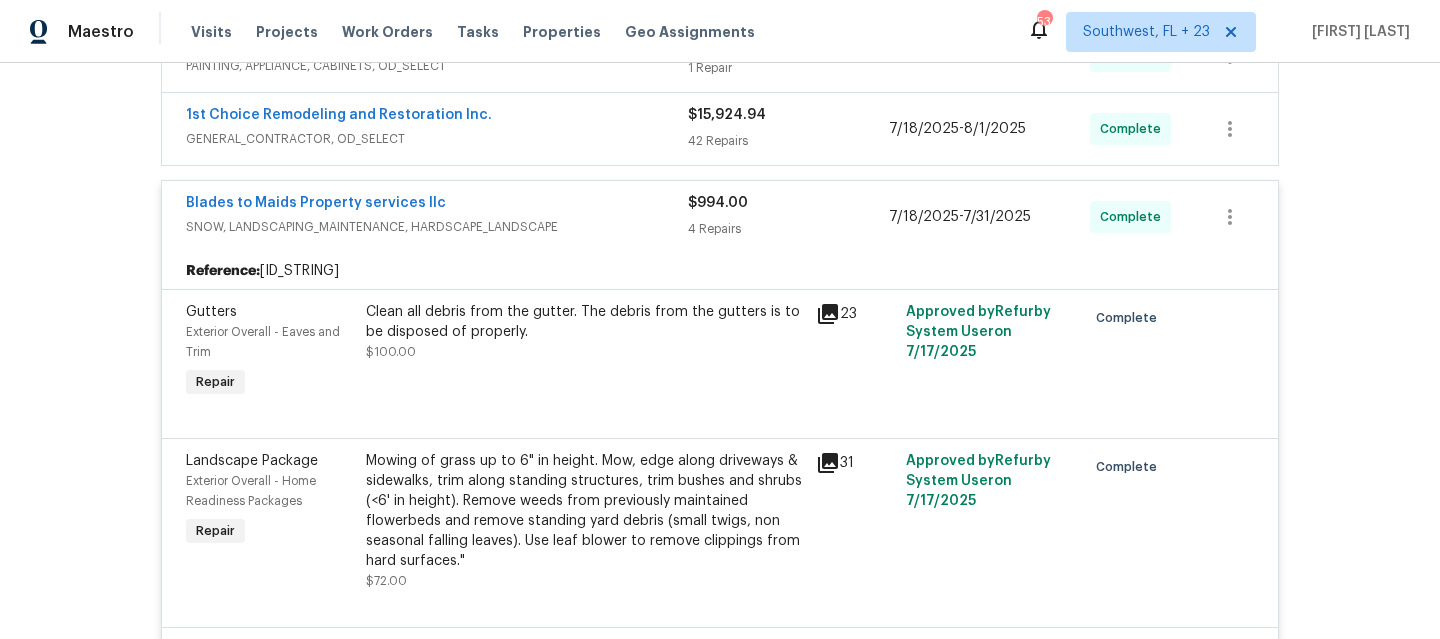 click on "1st Choice Remodeling and Restoration Inc. GENERAL_CONTRACTOR, OD_SELECT" at bounding box center (437, 129) 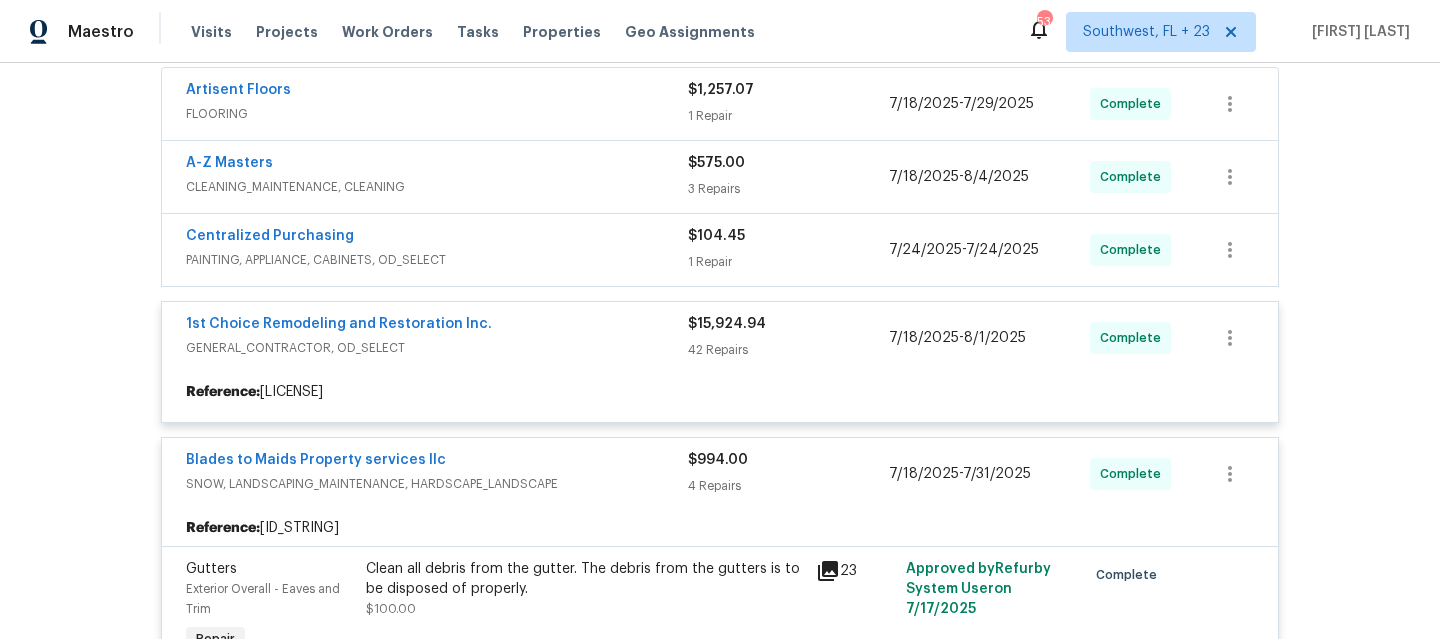 scroll, scrollTop: 373, scrollLeft: 0, axis: vertical 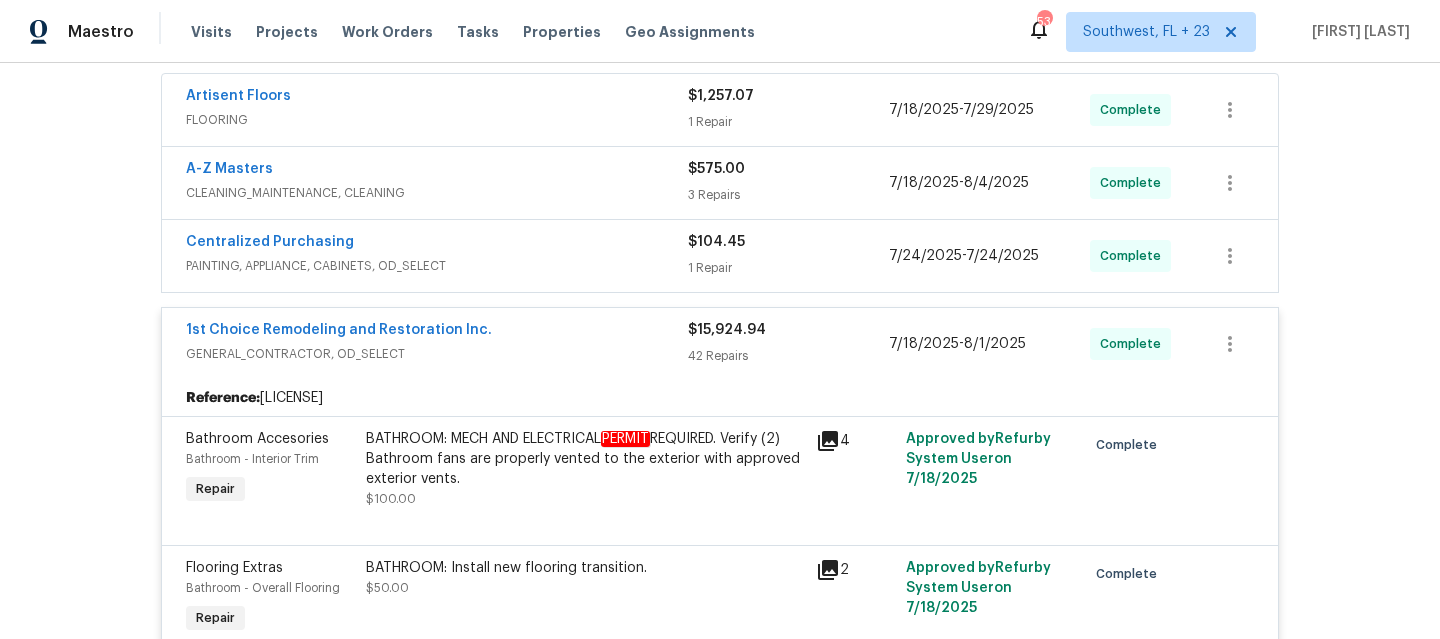 click on "PAINTING, APPLIANCE, CABINETS, OD_SELECT" at bounding box center (437, 266) 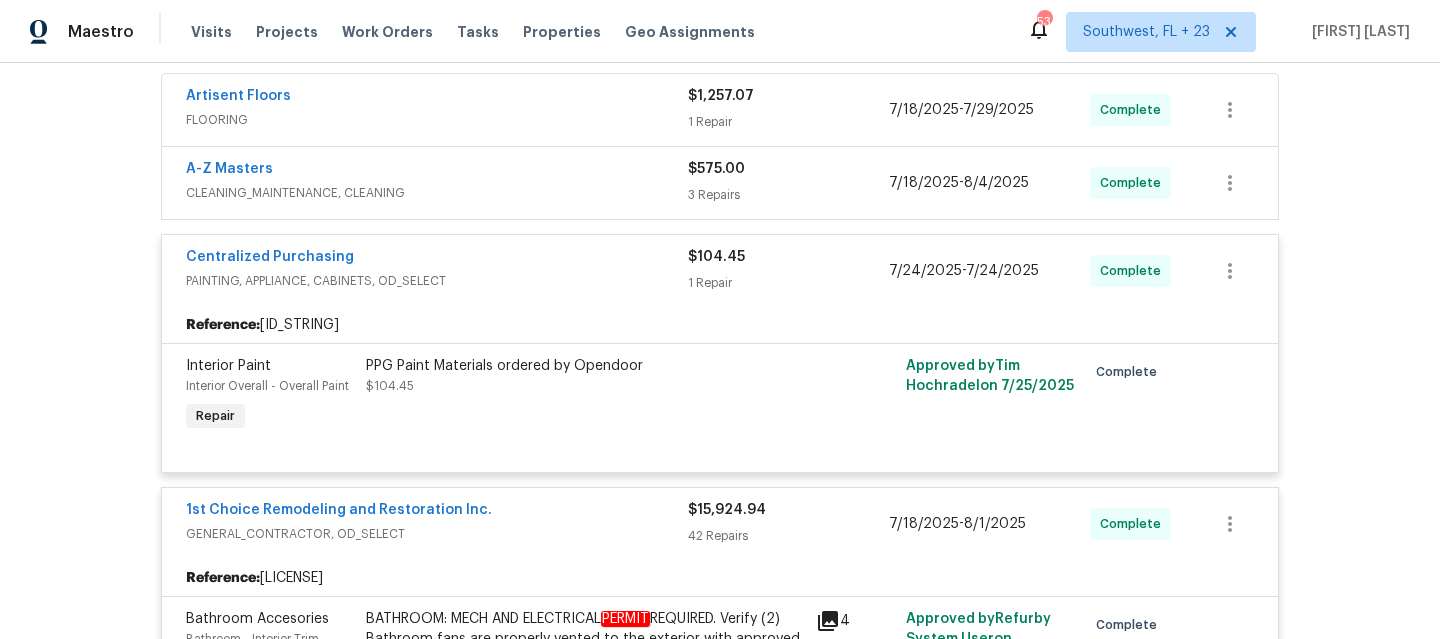 click on "CLEANING_MAINTENANCE, CLEANING" at bounding box center (437, 193) 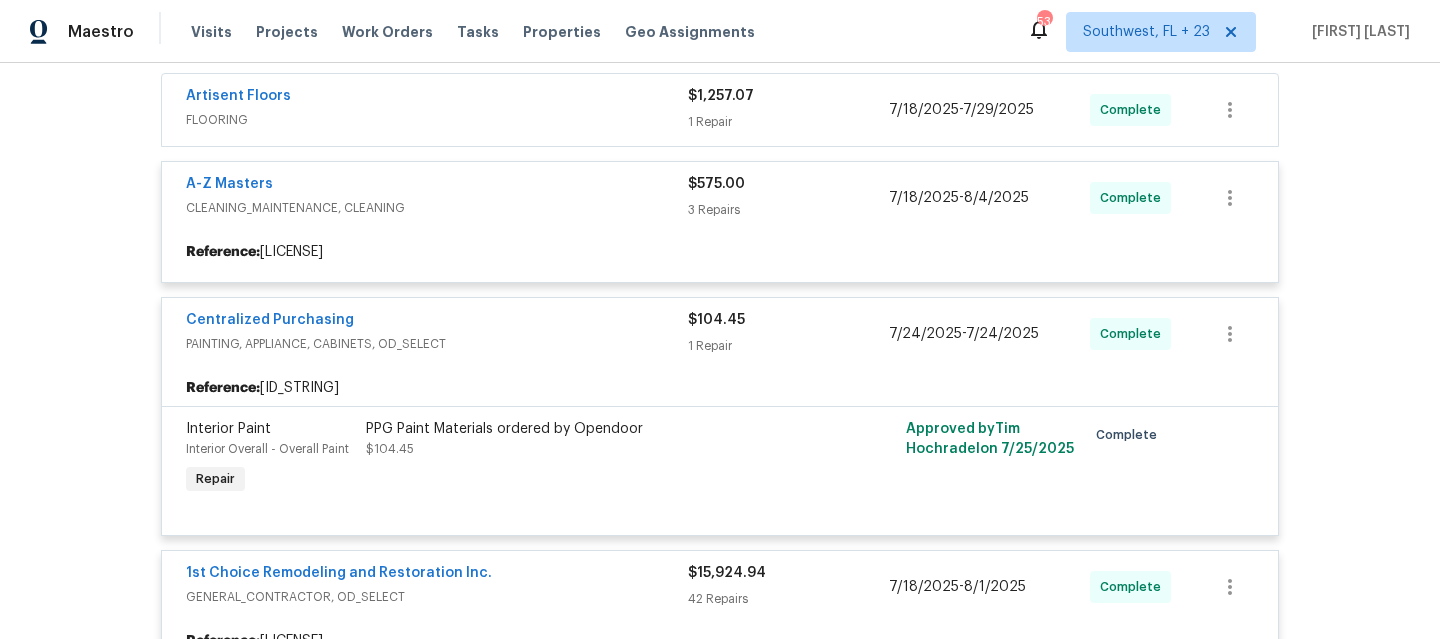 click at bounding box center [720, 4237] 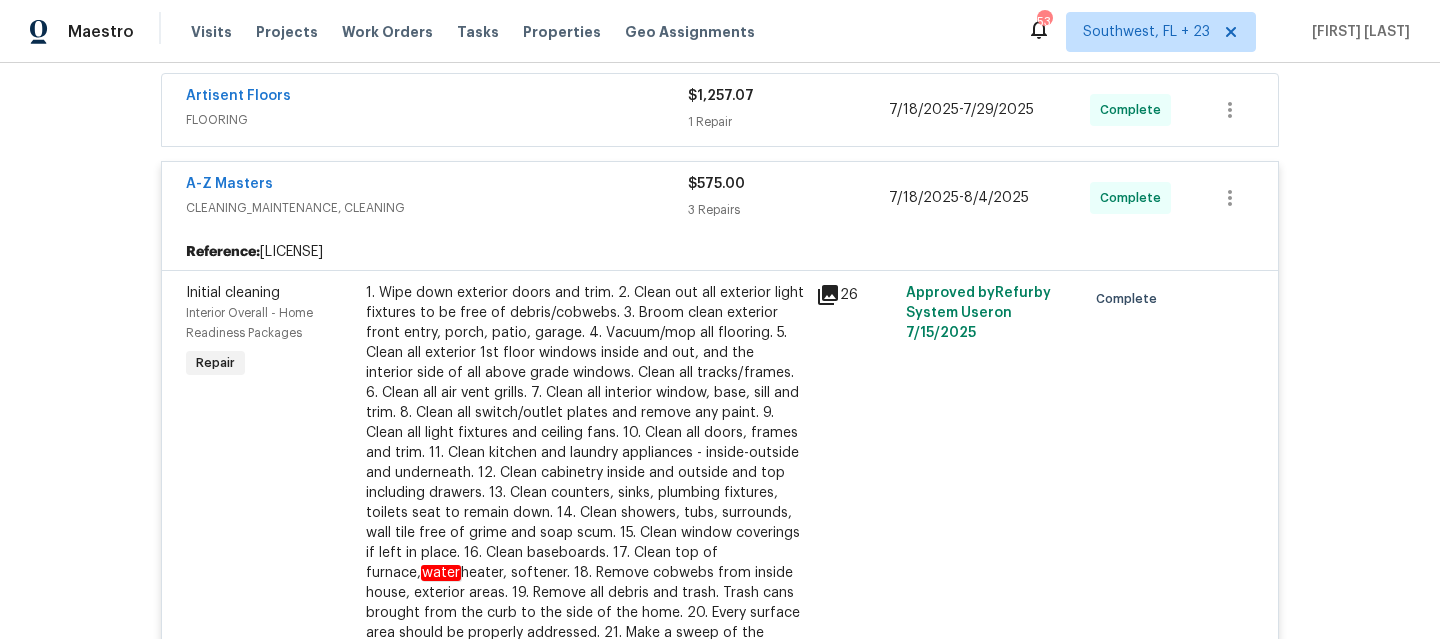 click on "Artisent Floors FLOORING" at bounding box center (437, 110) 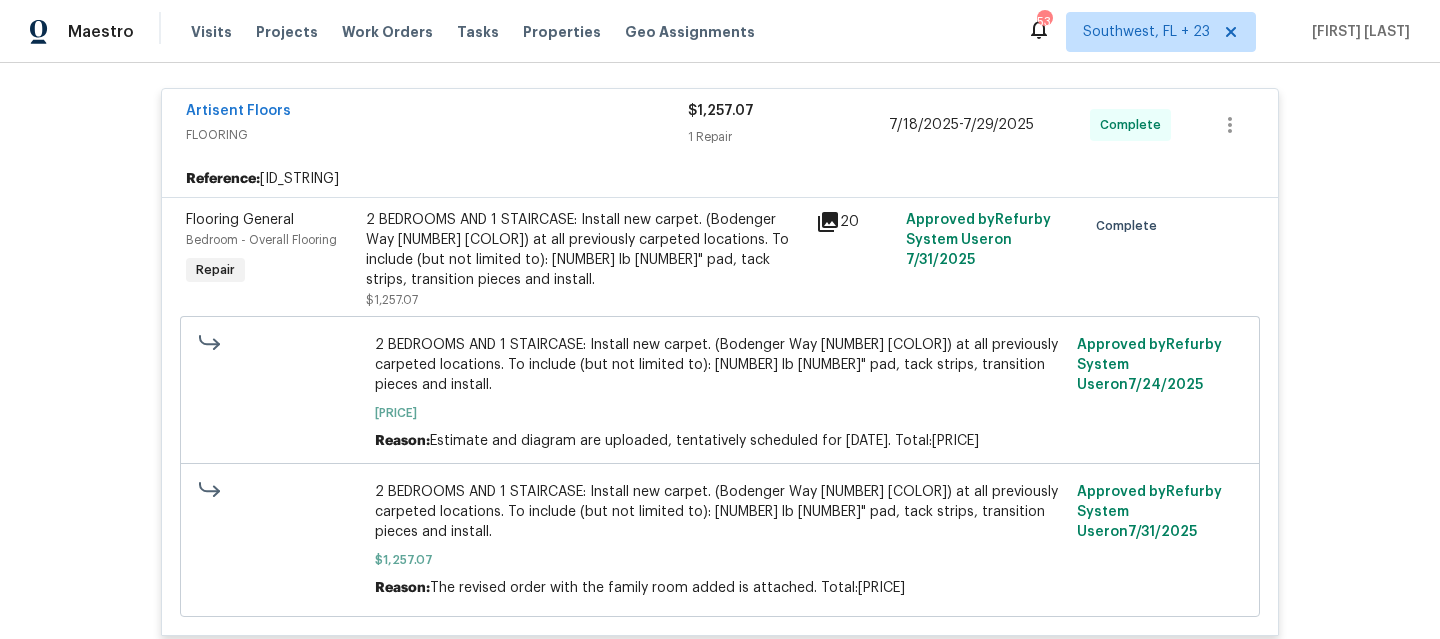 click on "20" at bounding box center (855, 260) 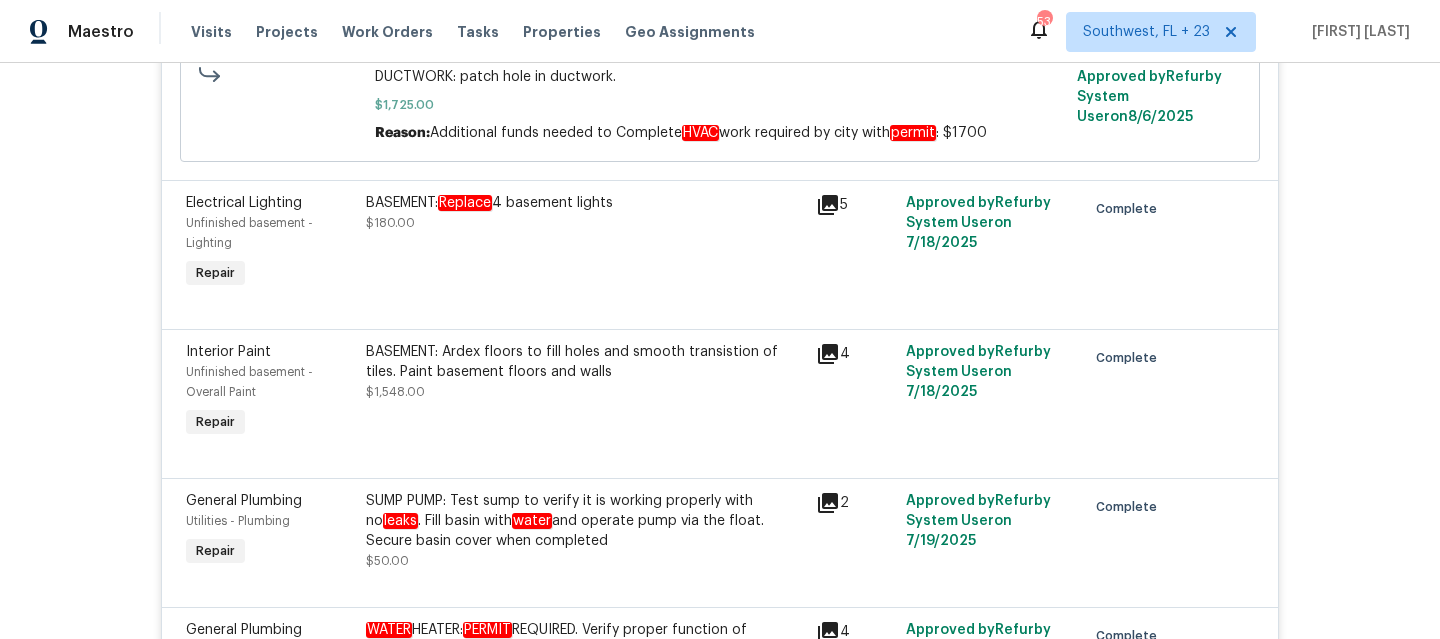 scroll, scrollTop: 1013, scrollLeft: 0, axis: vertical 